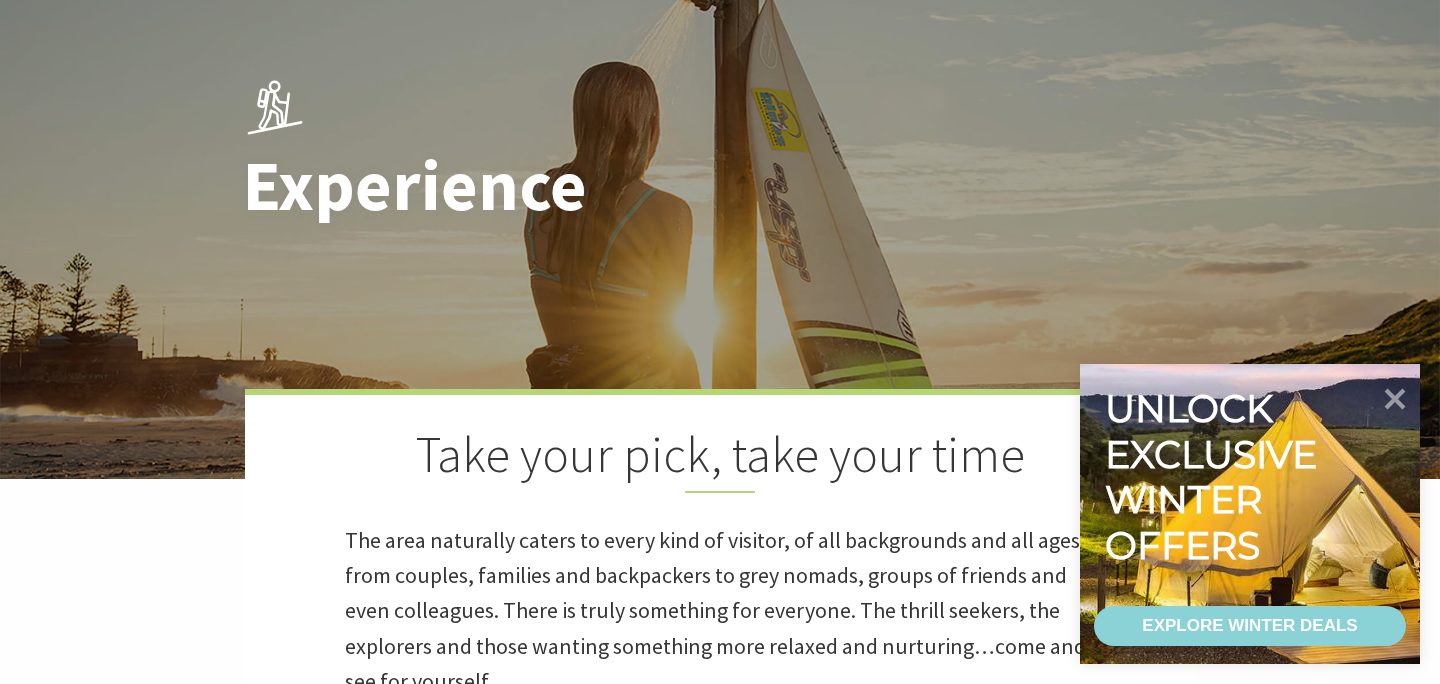 scroll, scrollTop: 173, scrollLeft: 0, axis: vertical 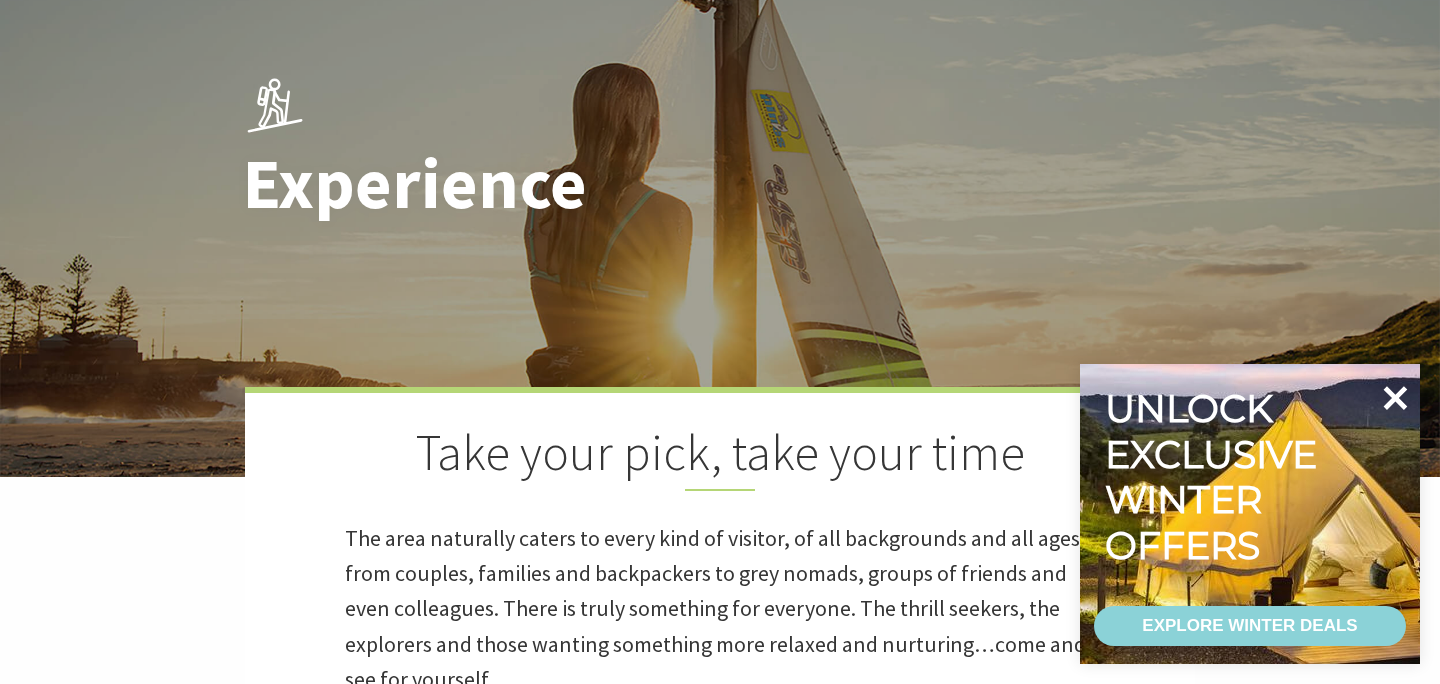 click 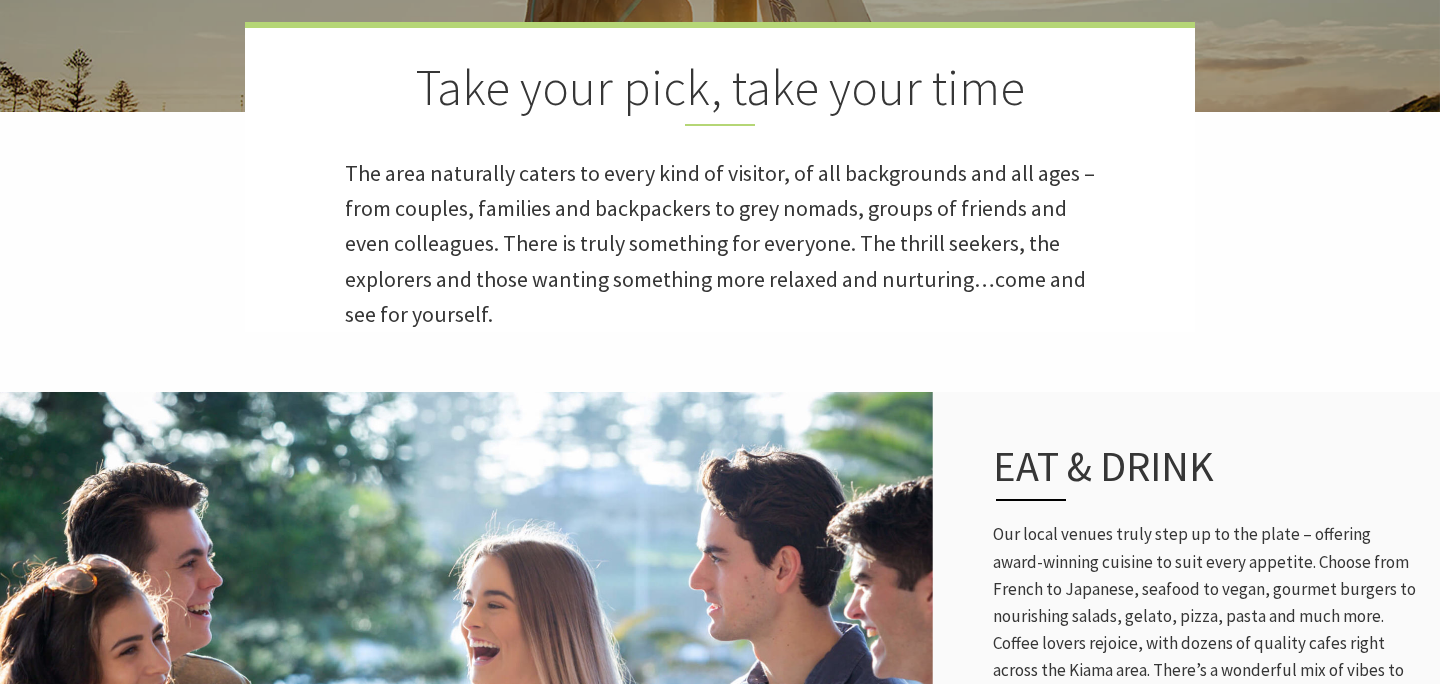 scroll, scrollTop: 478, scrollLeft: 0, axis: vertical 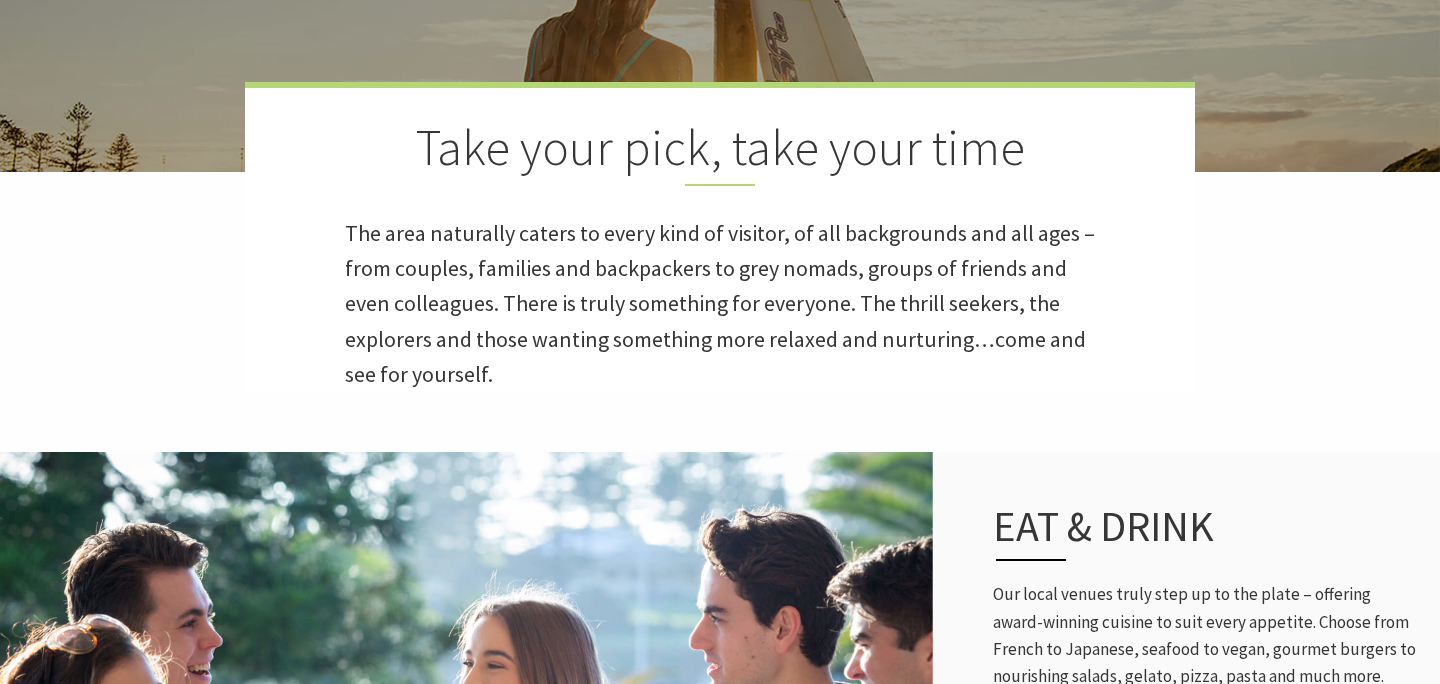 click on "Take your pick, take your time" at bounding box center (720, 152) 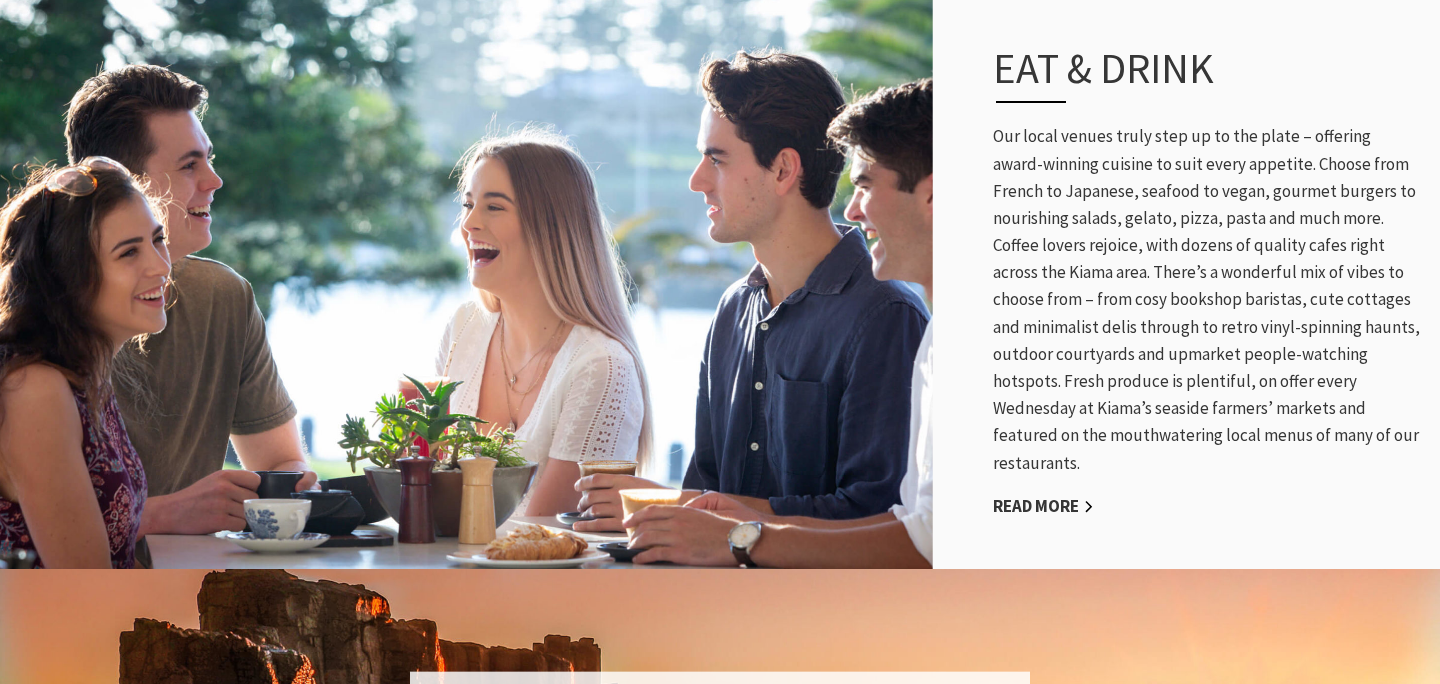 scroll, scrollTop: 949, scrollLeft: 0, axis: vertical 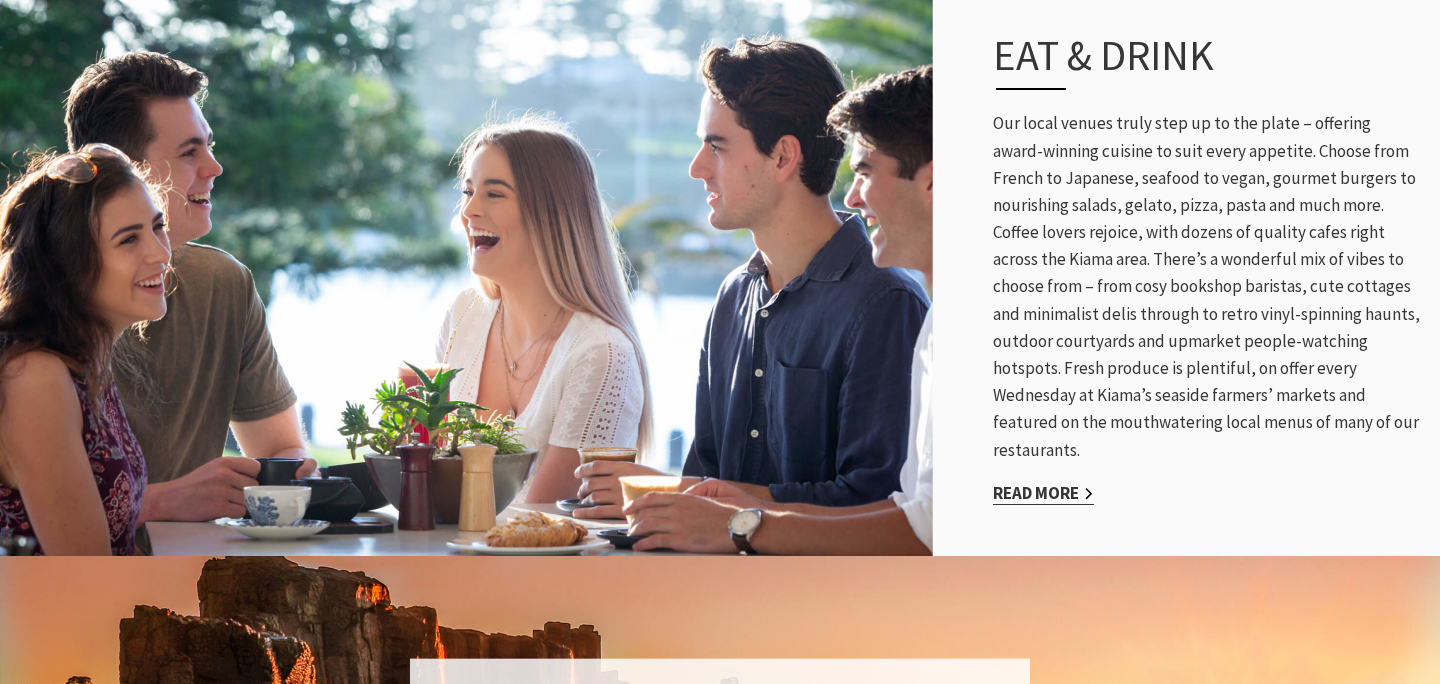 click on "Read More" at bounding box center (1043, 493) 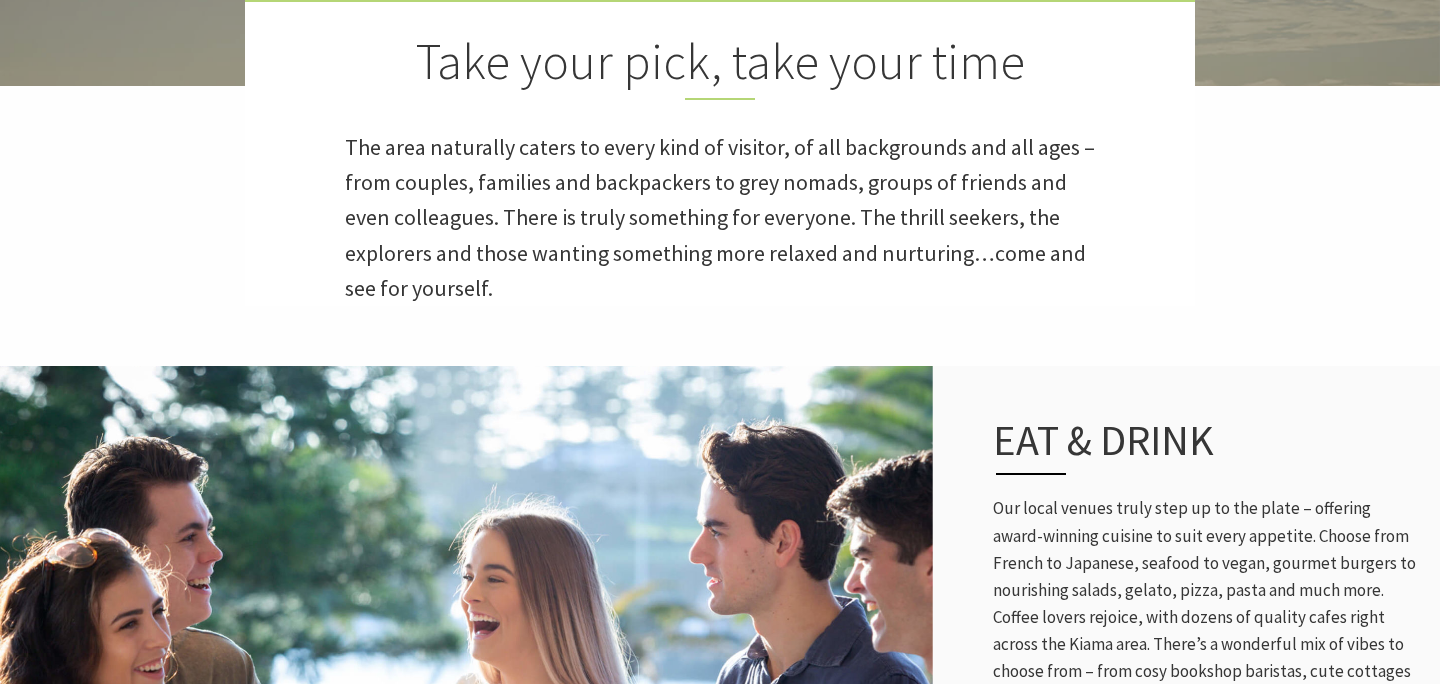 scroll, scrollTop: 755, scrollLeft: 0, axis: vertical 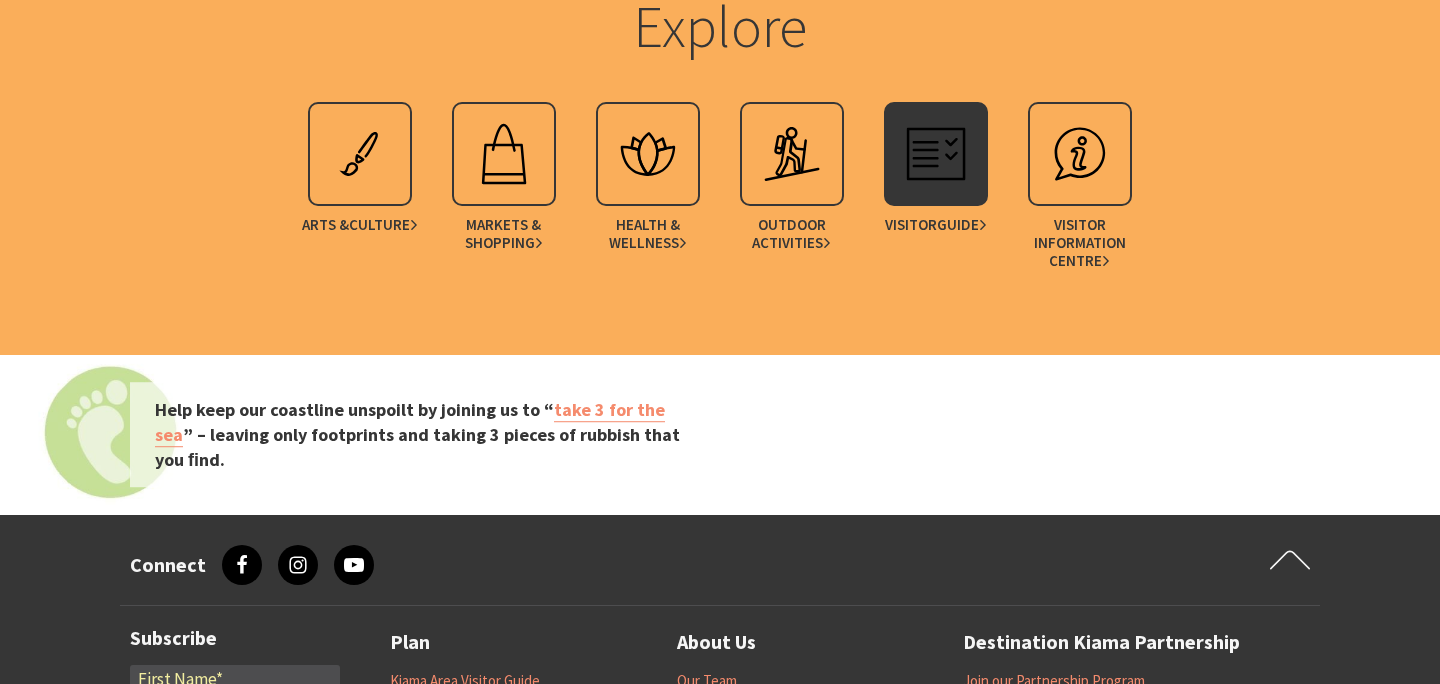 click on "Visitor  Guide" at bounding box center (936, 191) 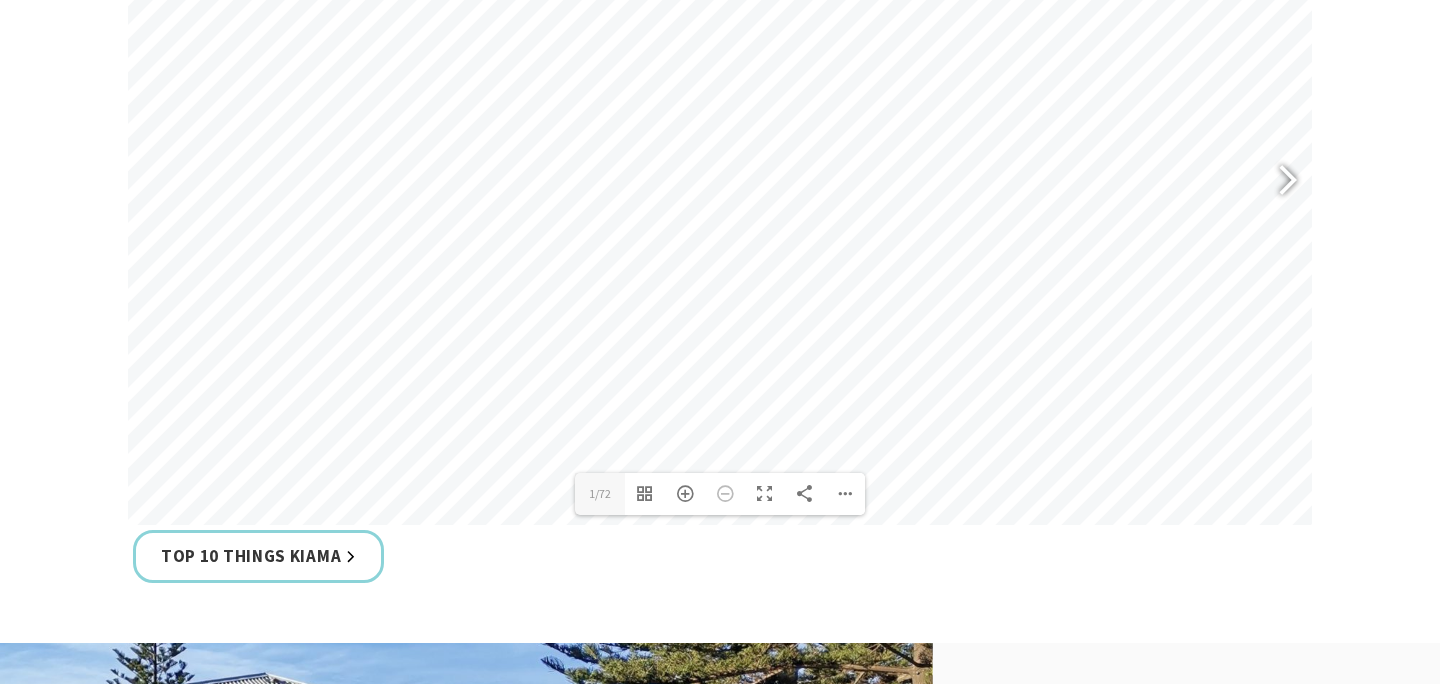 scroll, scrollTop: 982, scrollLeft: 0, axis: vertical 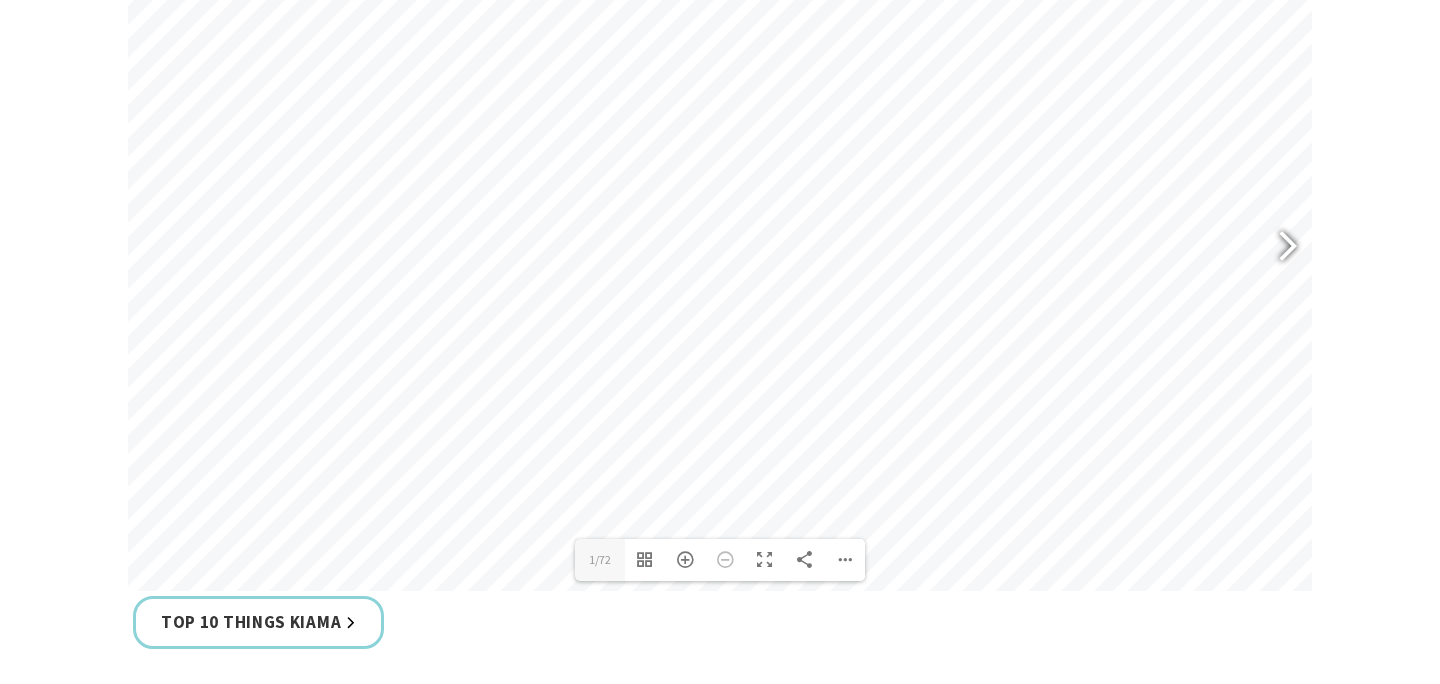 click at bounding box center (1279, 248) 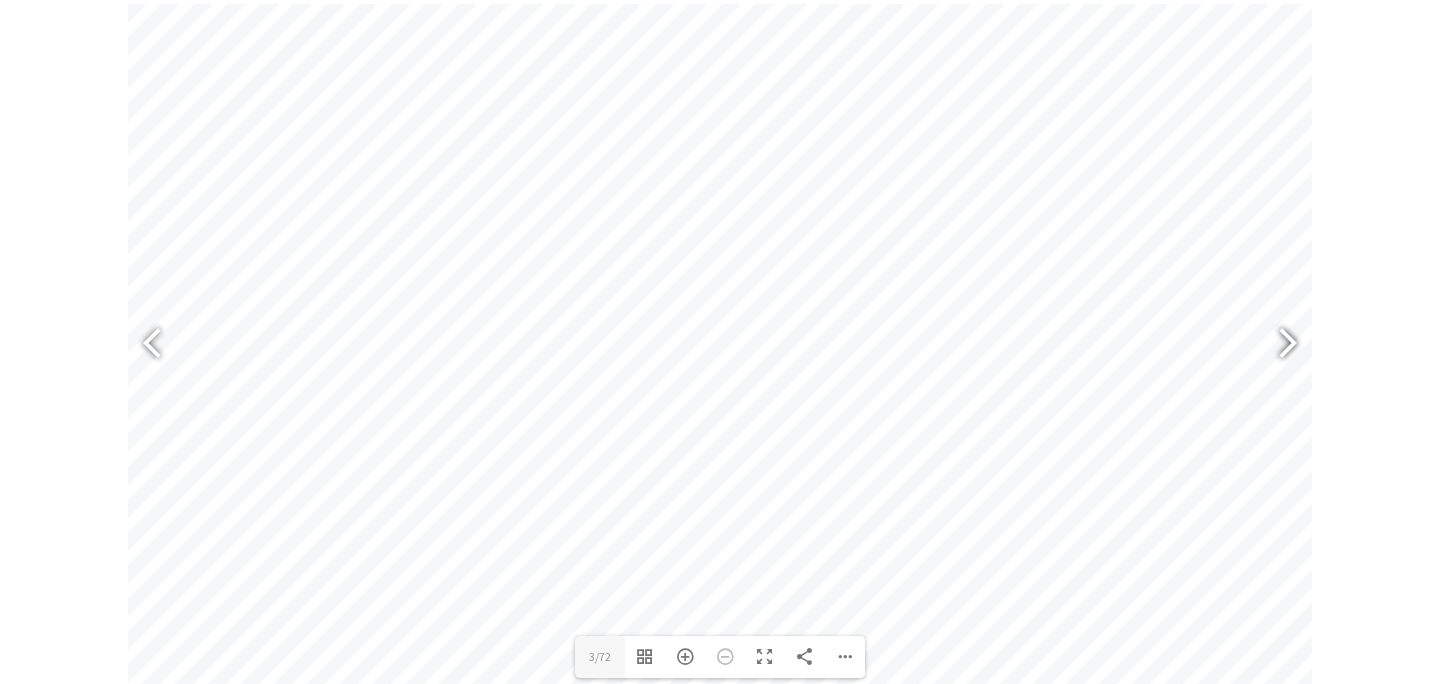 scroll, scrollTop: 886, scrollLeft: 0, axis: vertical 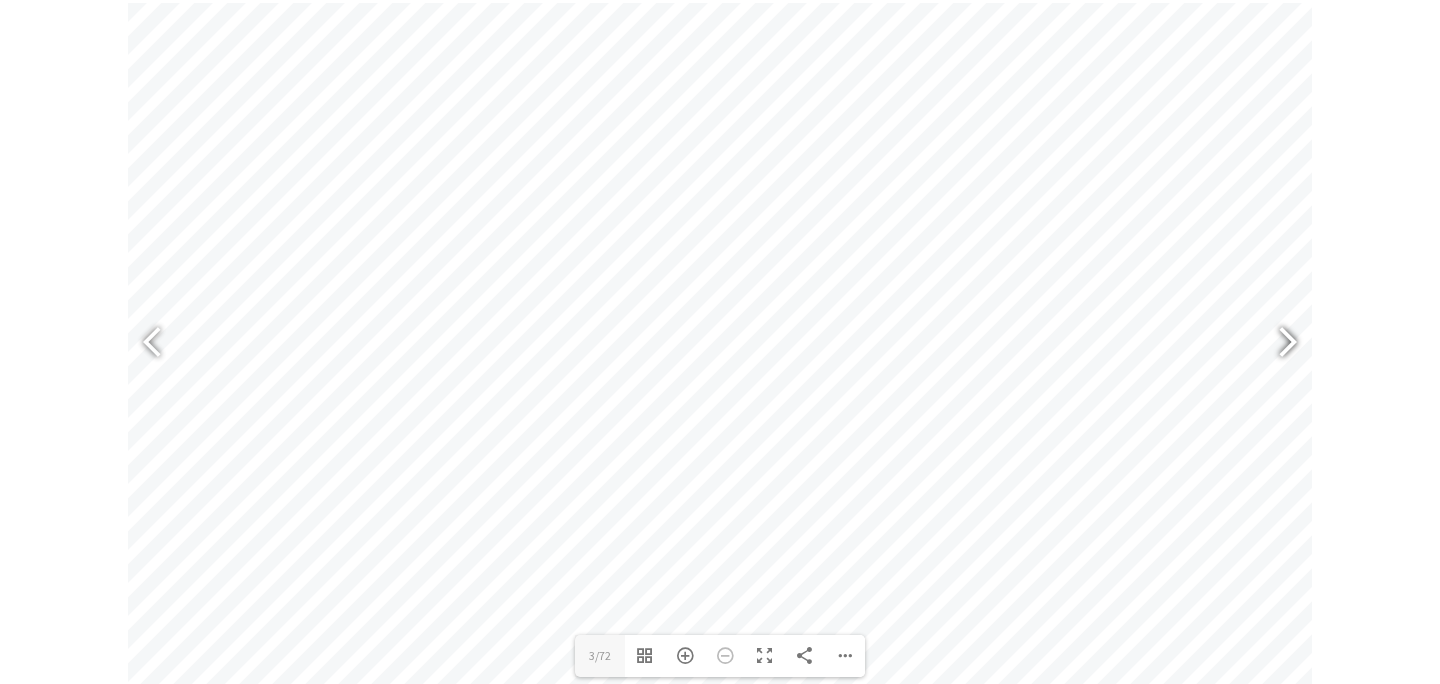 click at bounding box center (1279, 344) 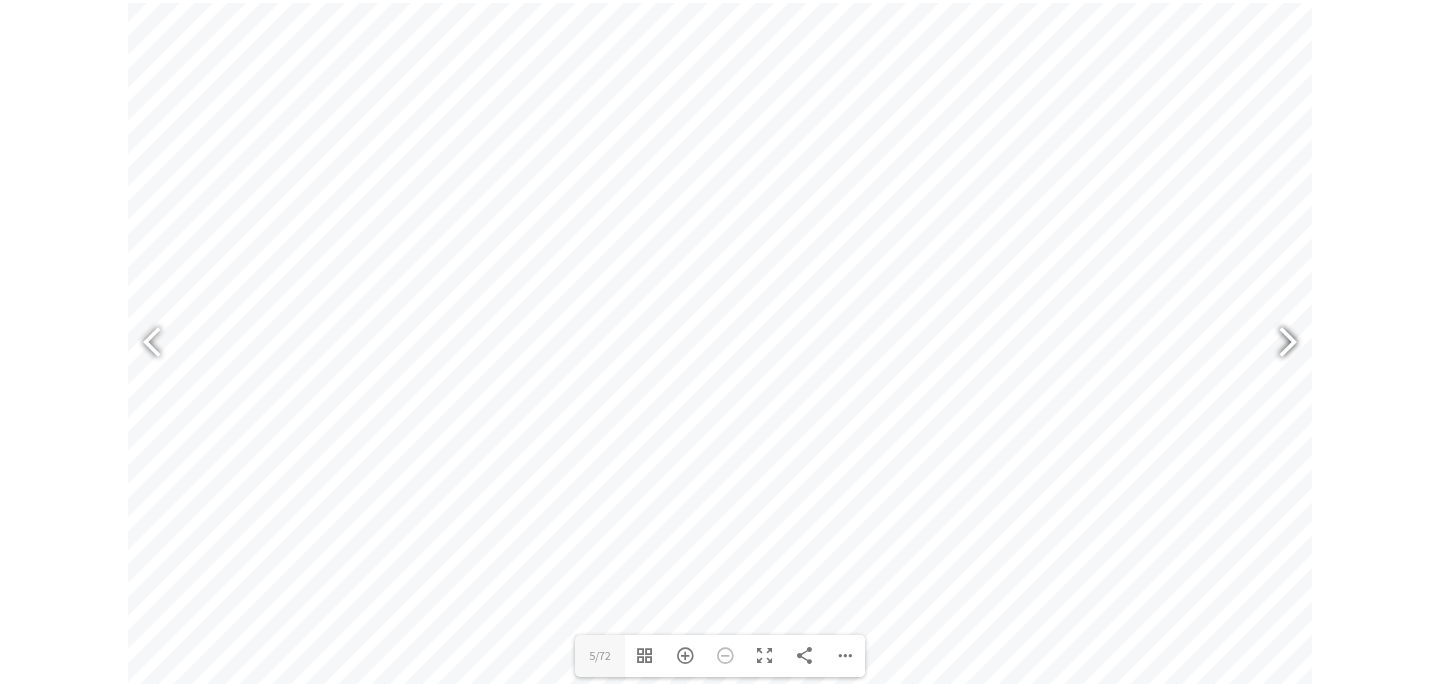click at bounding box center [1279, 344] 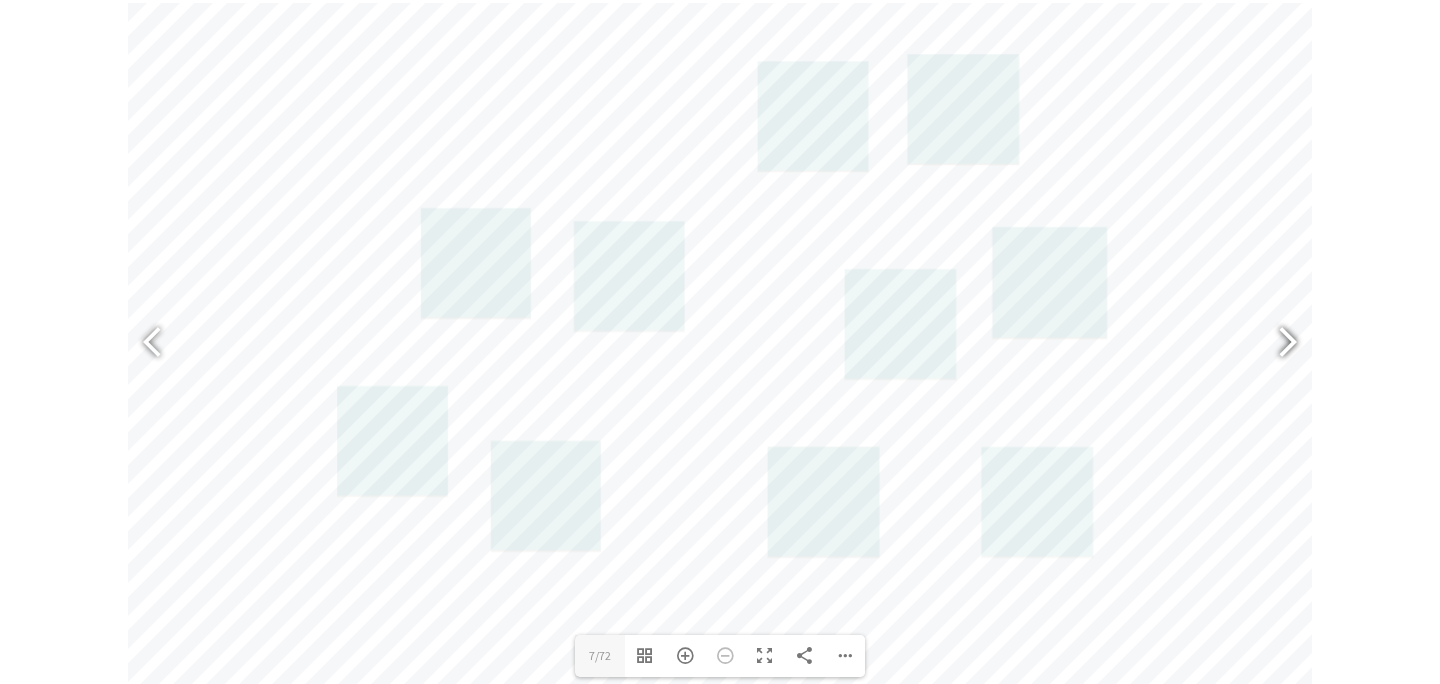 click at bounding box center [1279, 344] 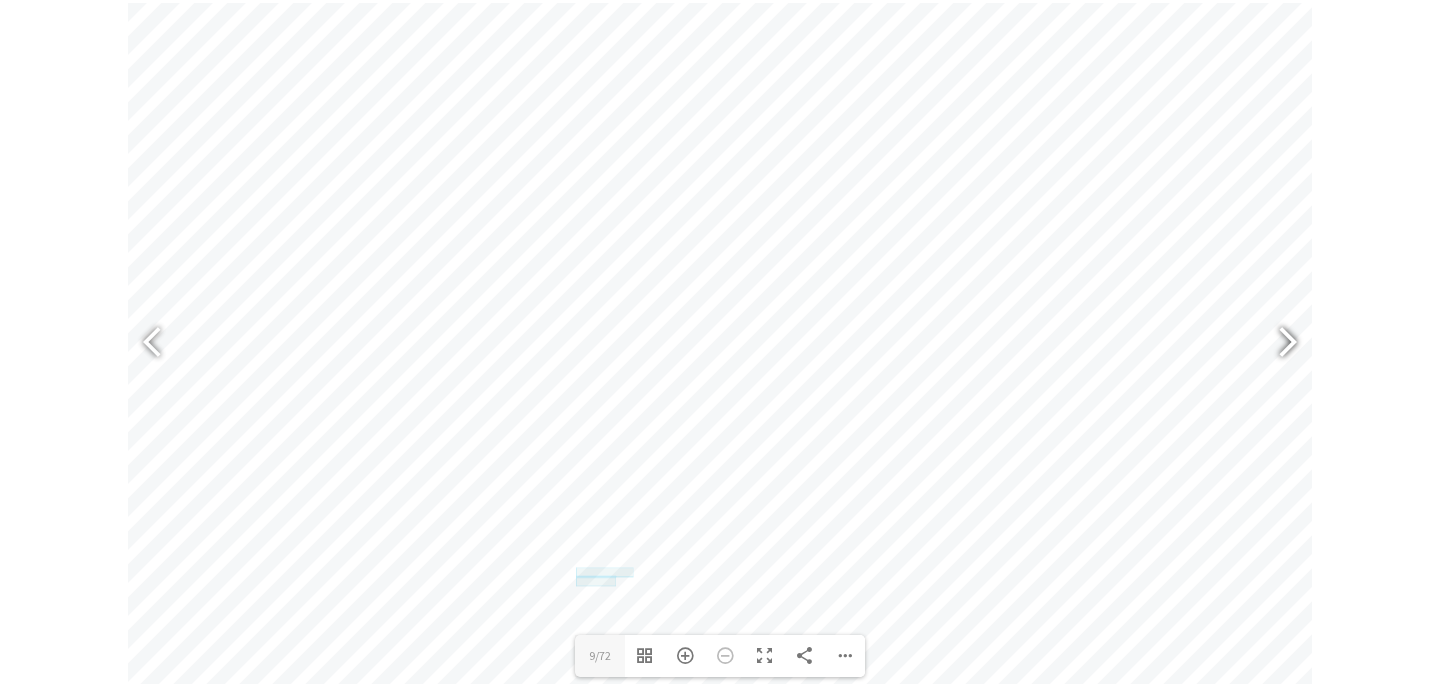 click at bounding box center [1279, 344] 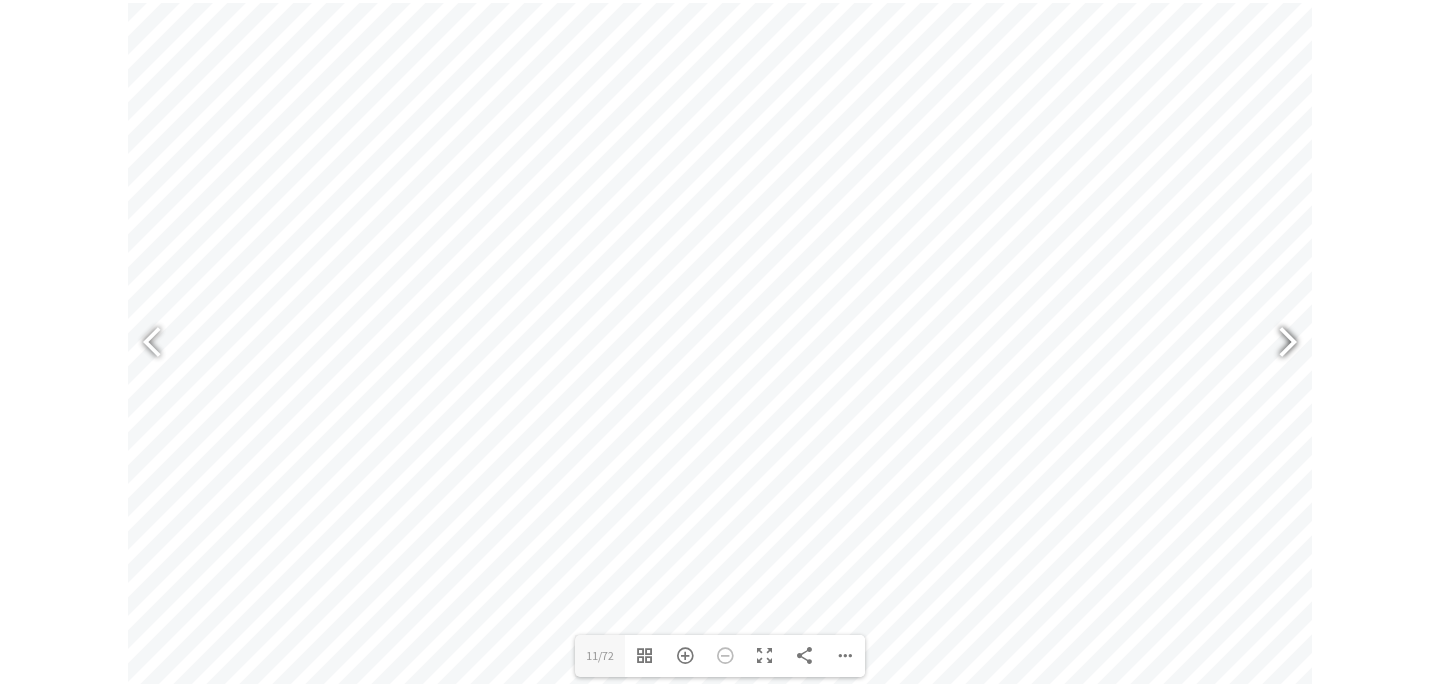 click at bounding box center (1279, 344) 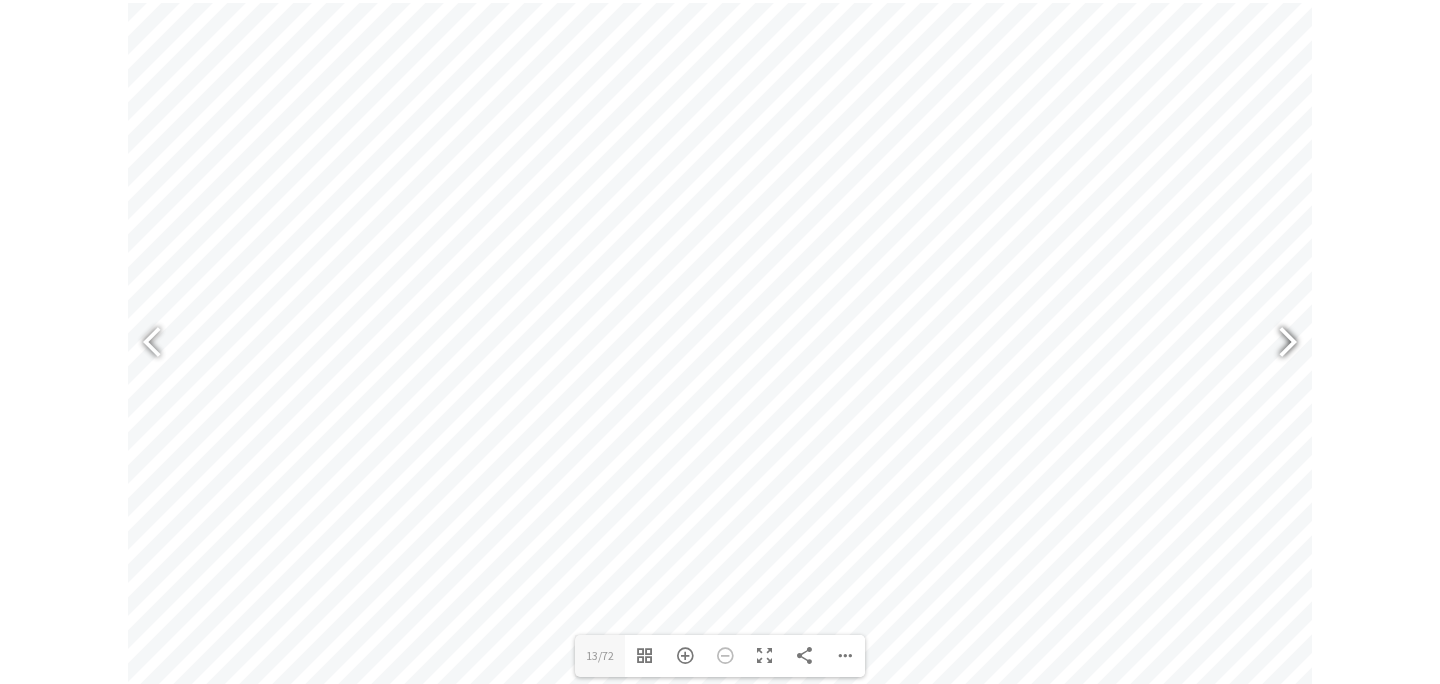 click at bounding box center [1279, 344] 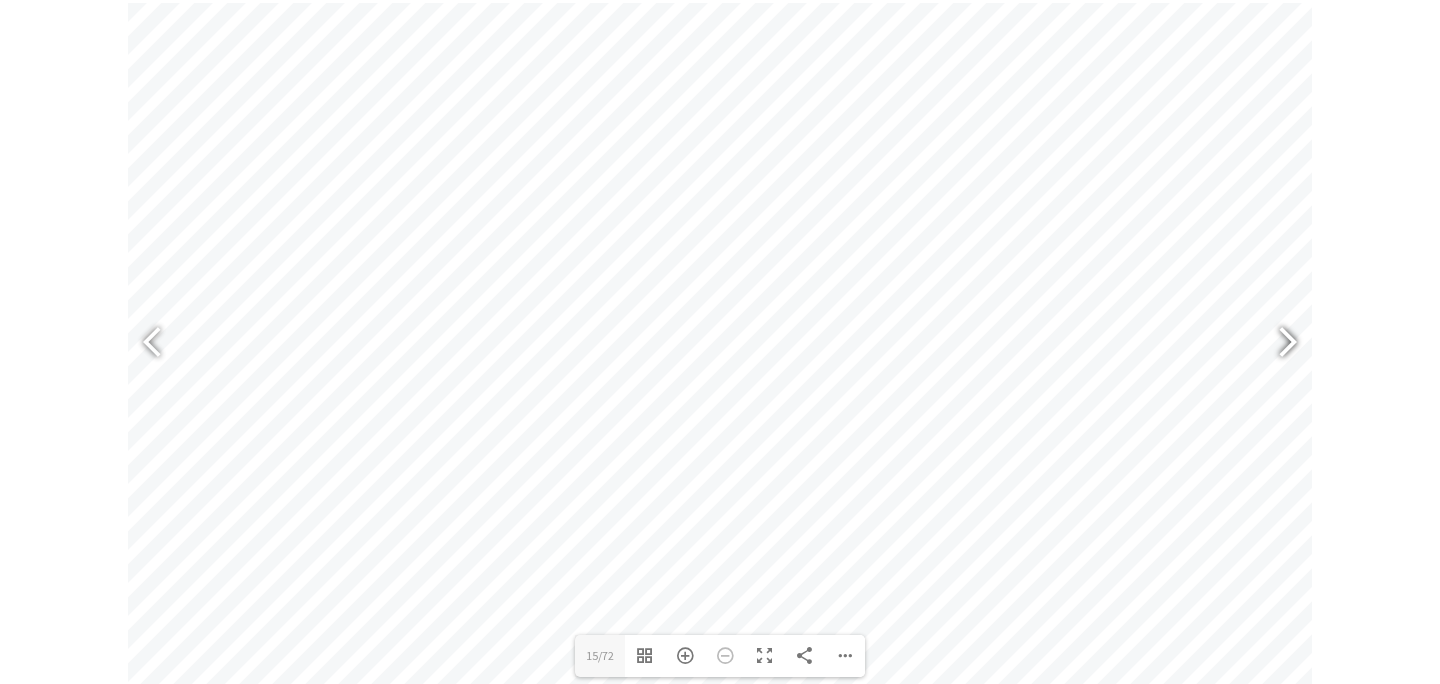 click at bounding box center (1279, 344) 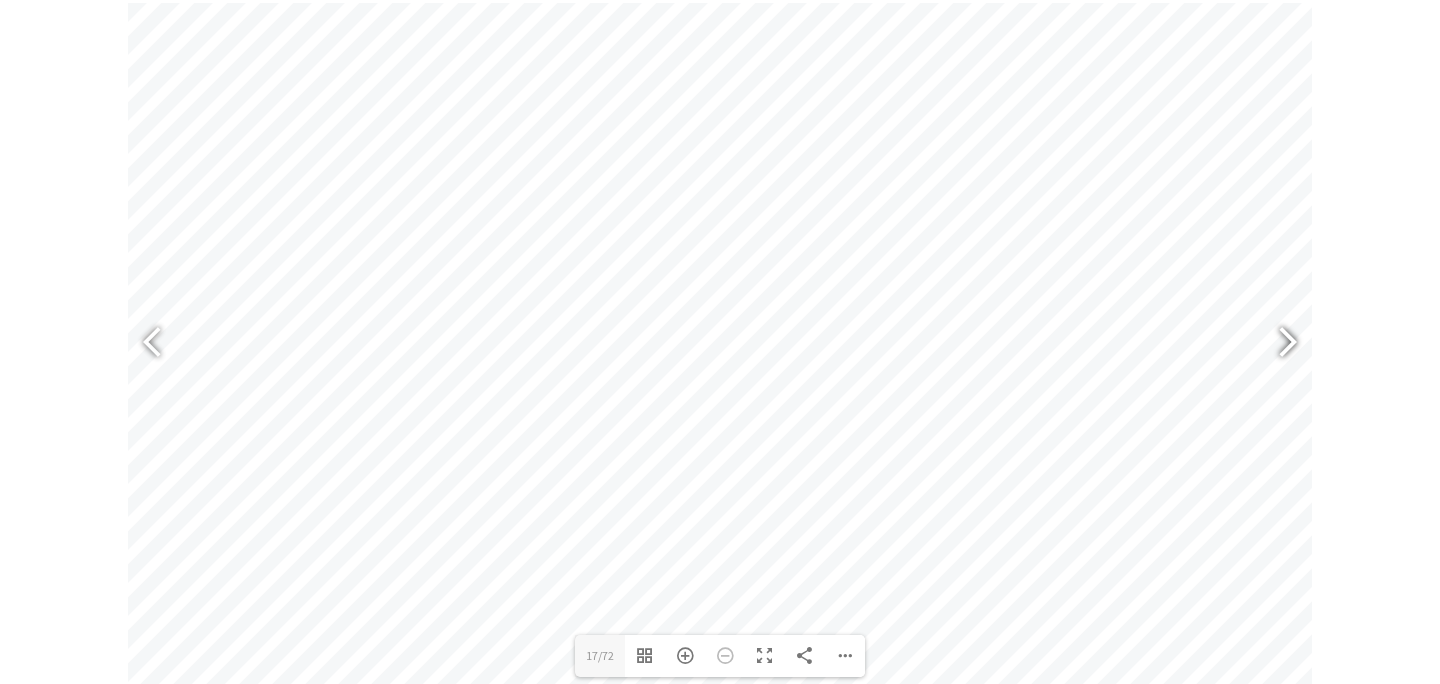 click at bounding box center (1279, 344) 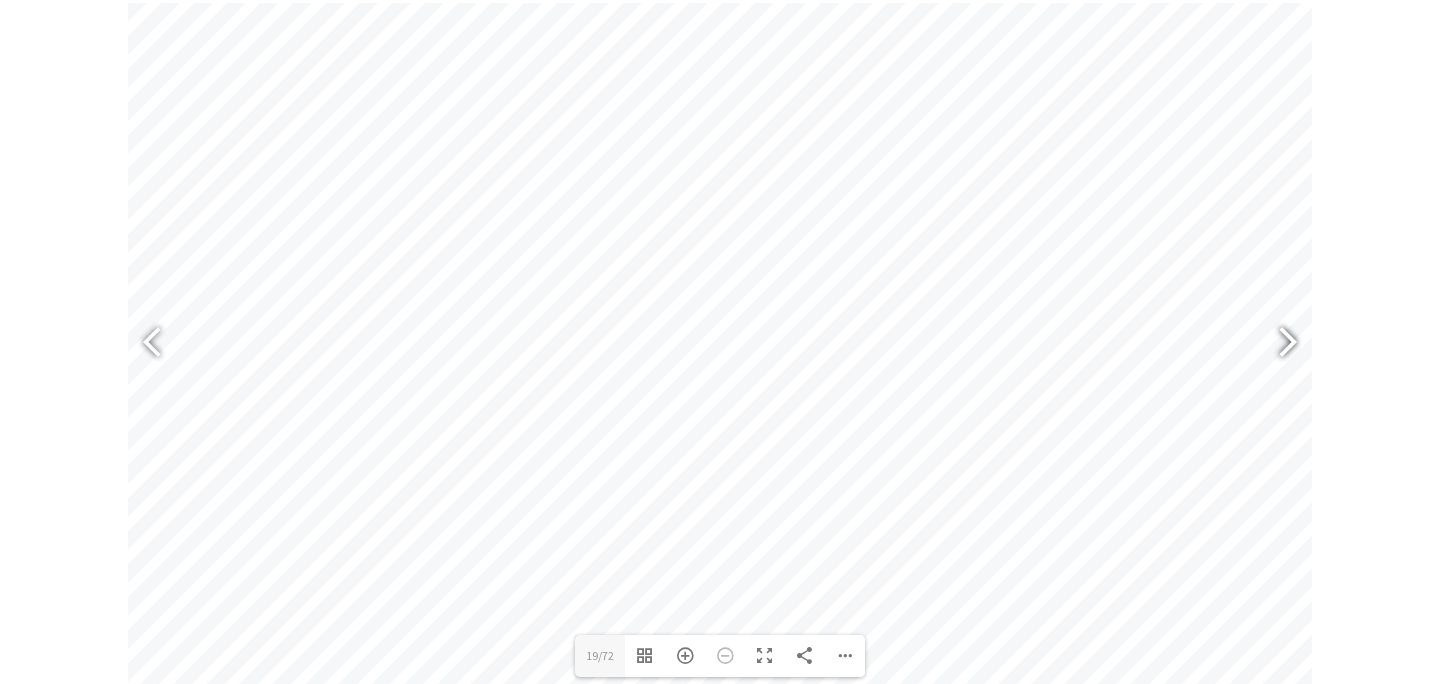 click at bounding box center (1279, 344) 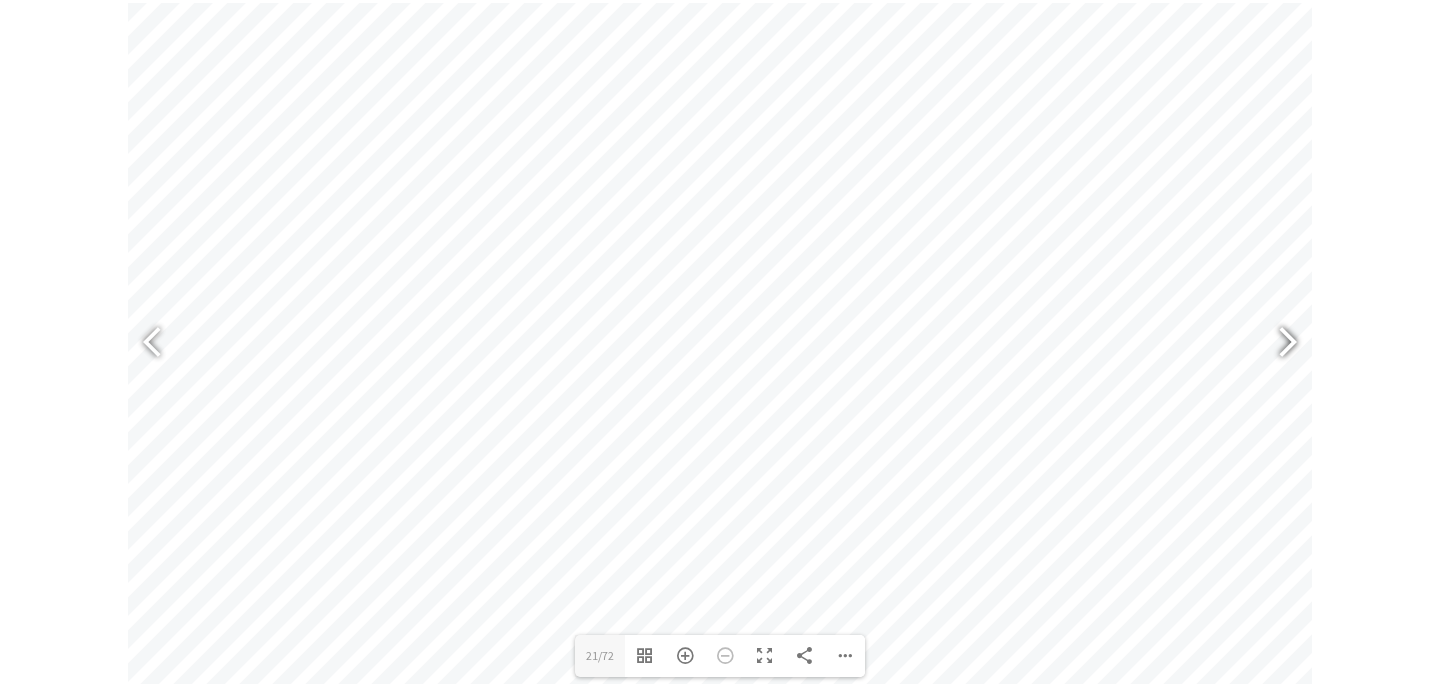 click at bounding box center (1279, 344) 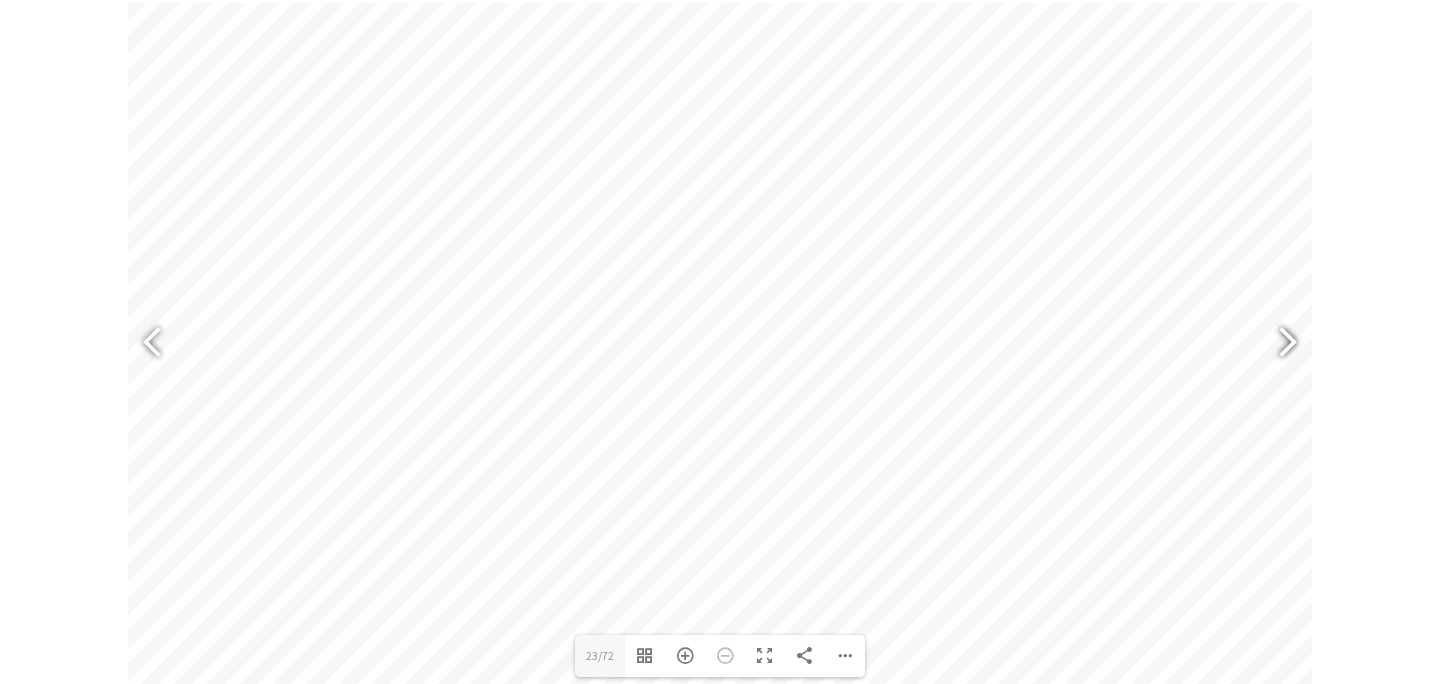 click at bounding box center (1279, 344) 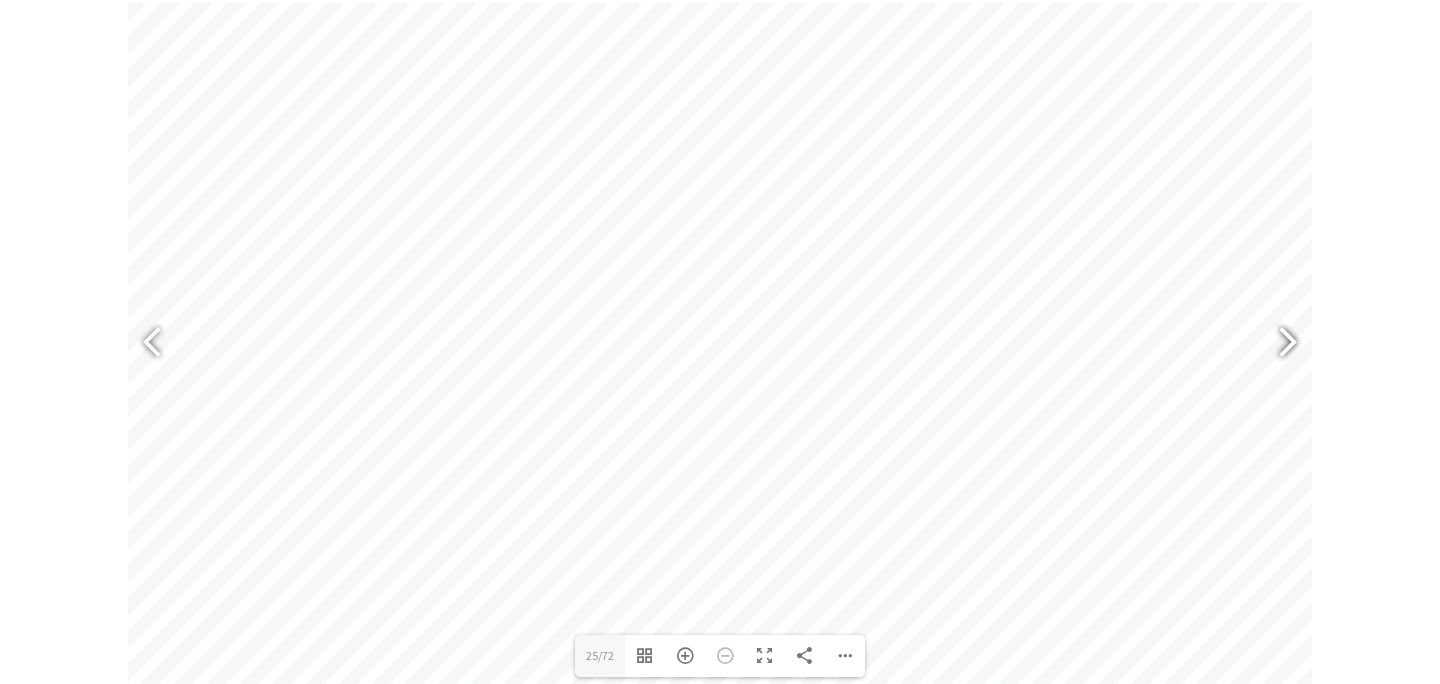 click at bounding box center (1279, 344) 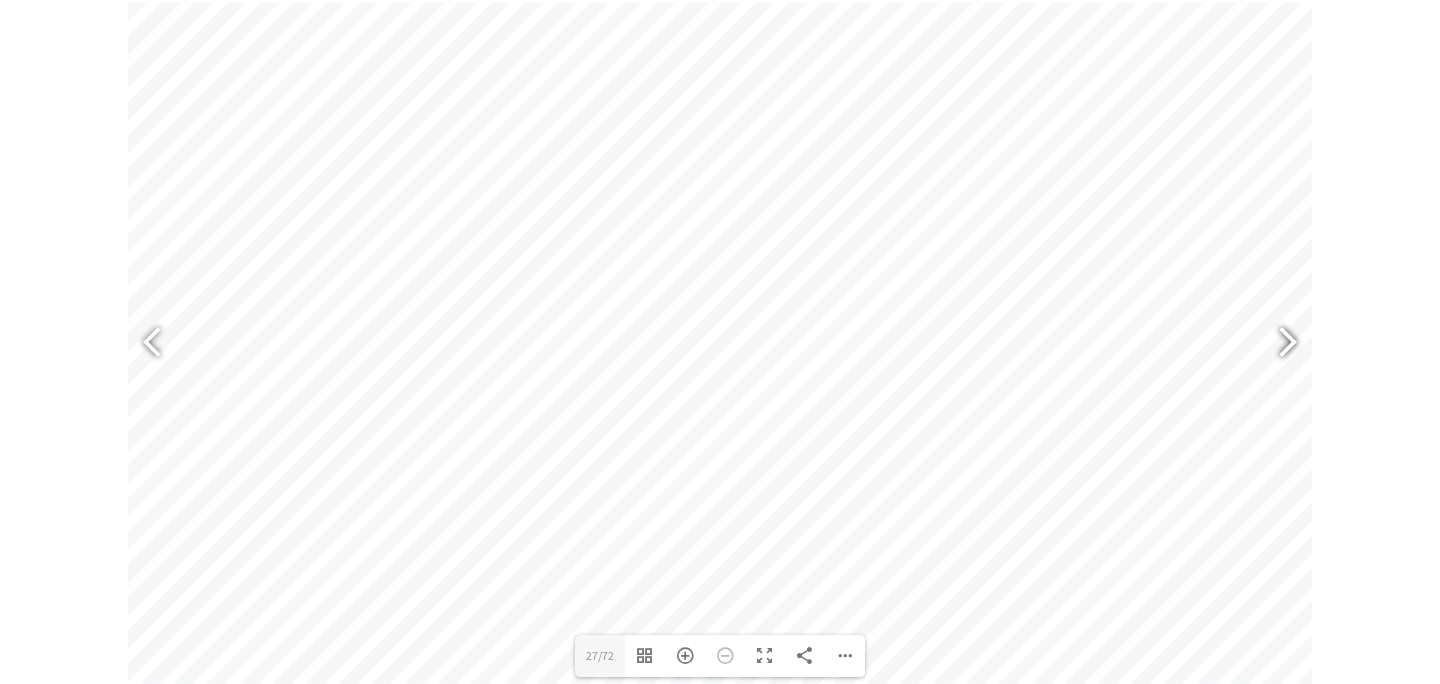 click at bounding box center [1279, 344] 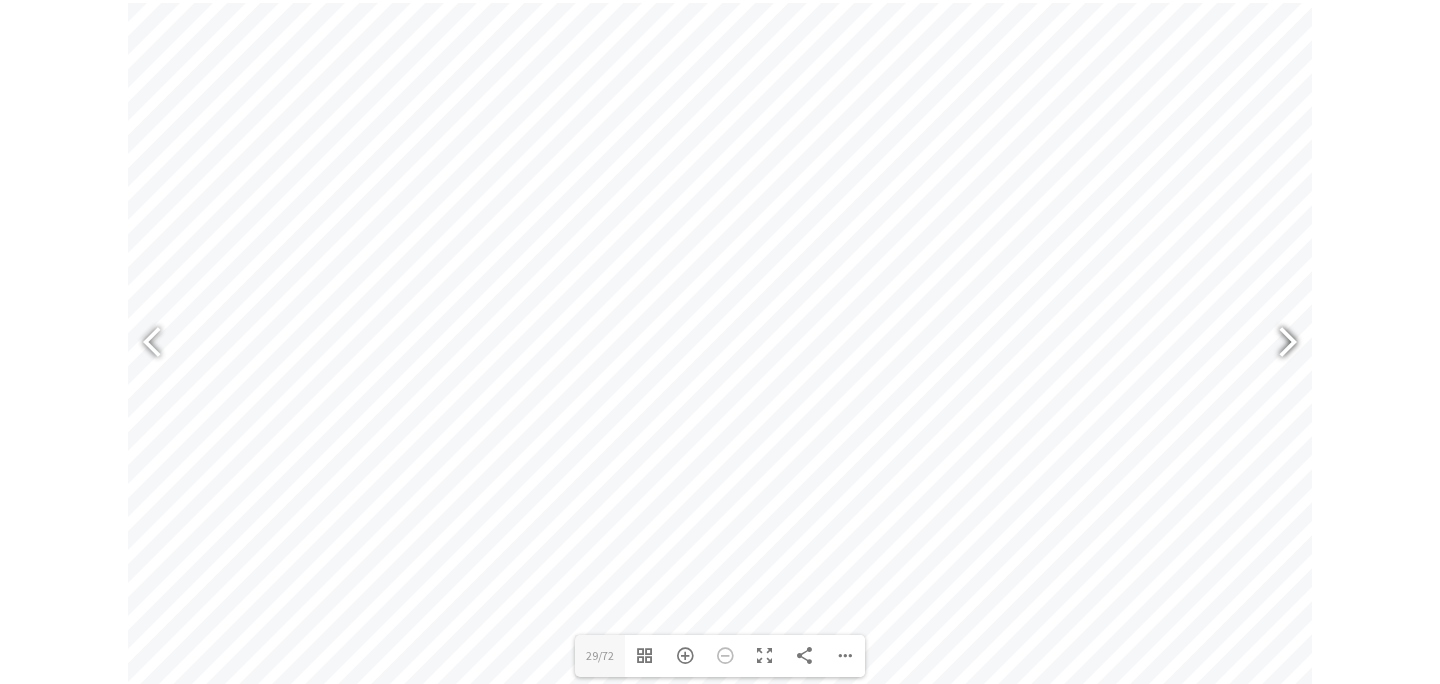 click at bounding box center (1279, 344) 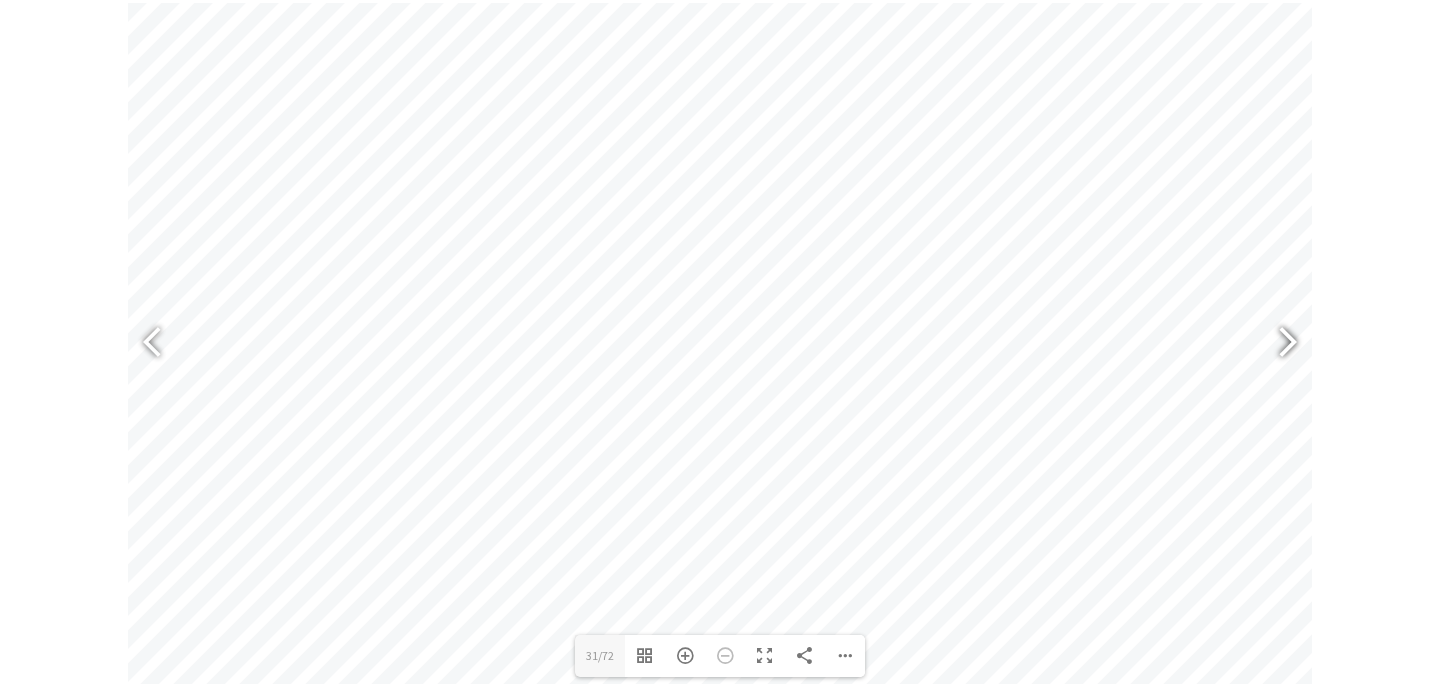 click at bounding box center [1279, 344] 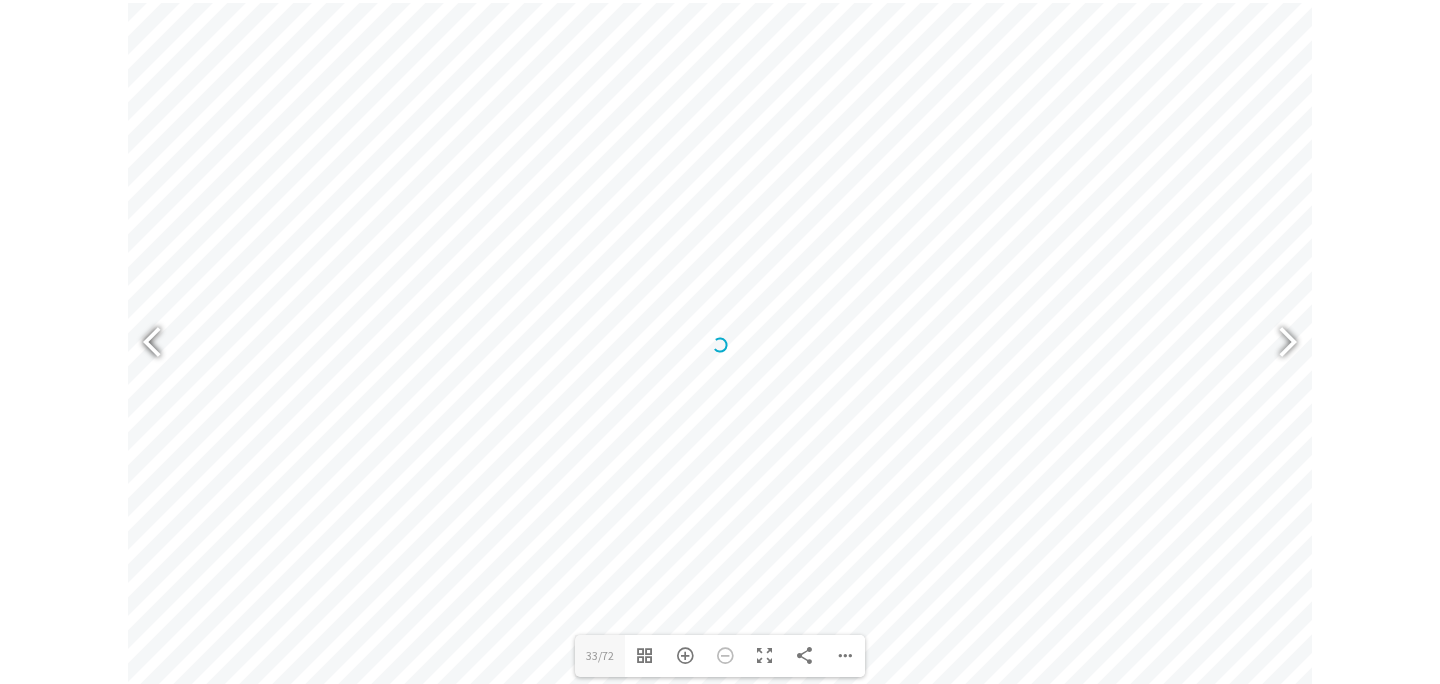click at bounding box center (161, 344) 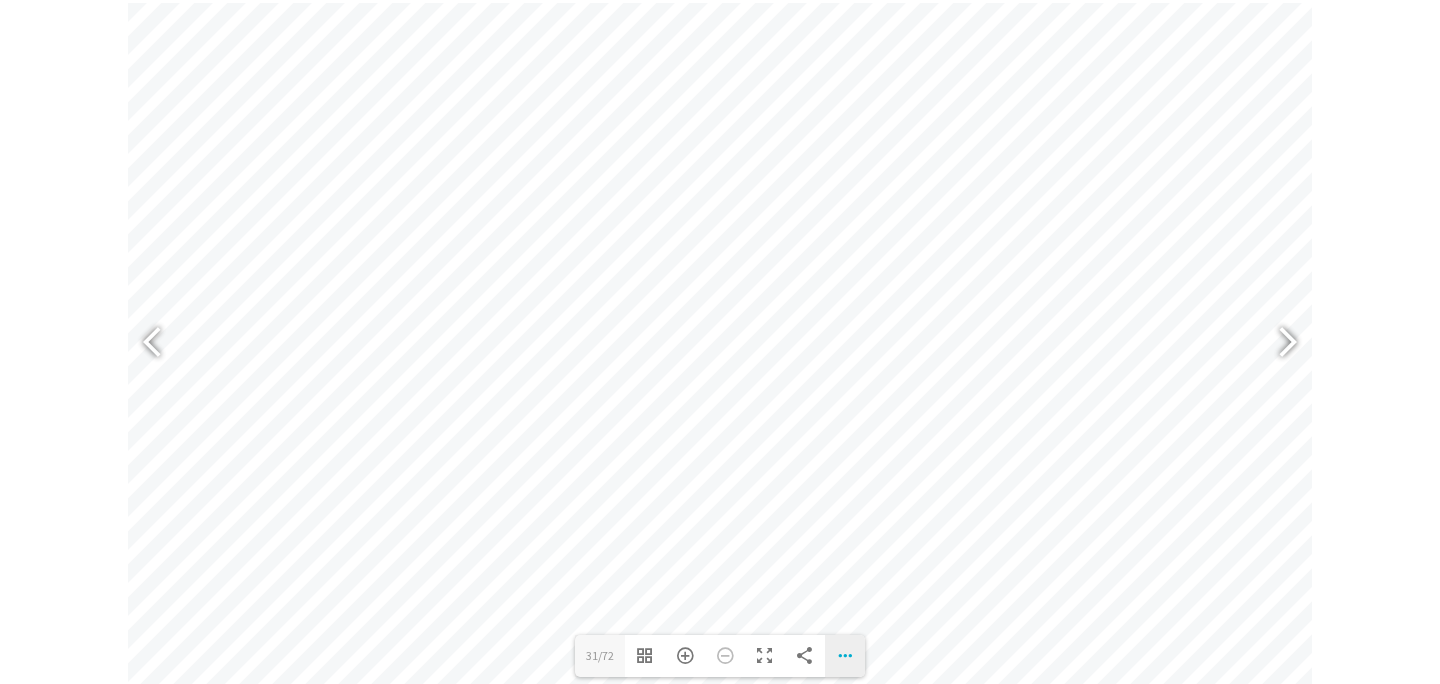 click on "Download PDF File Single Page Mode Goto First Page Goto Last Page Turn on/off Sound" at bounding box center (845, 656) 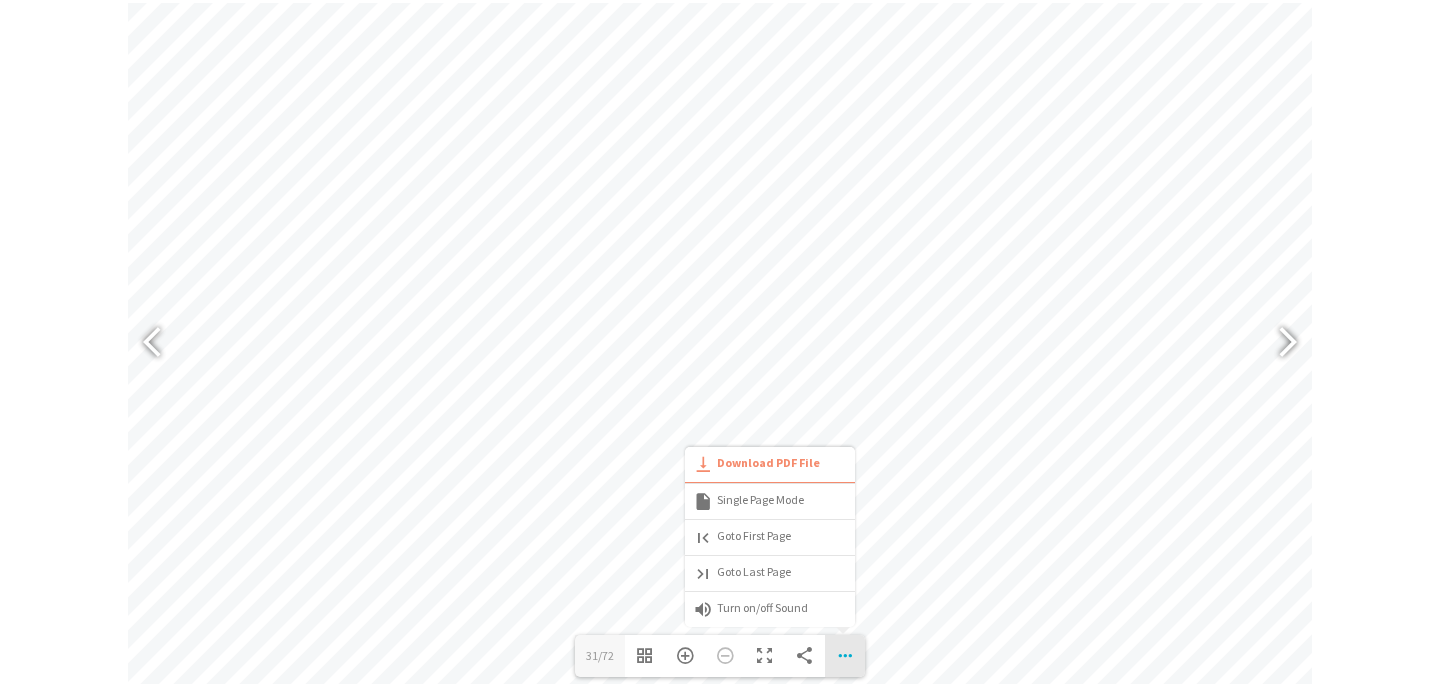 click on "Download PDF File Single Page Mode Goto First Page Goto Last Page Turn on/off Sound" at bounding box center (845, 656) 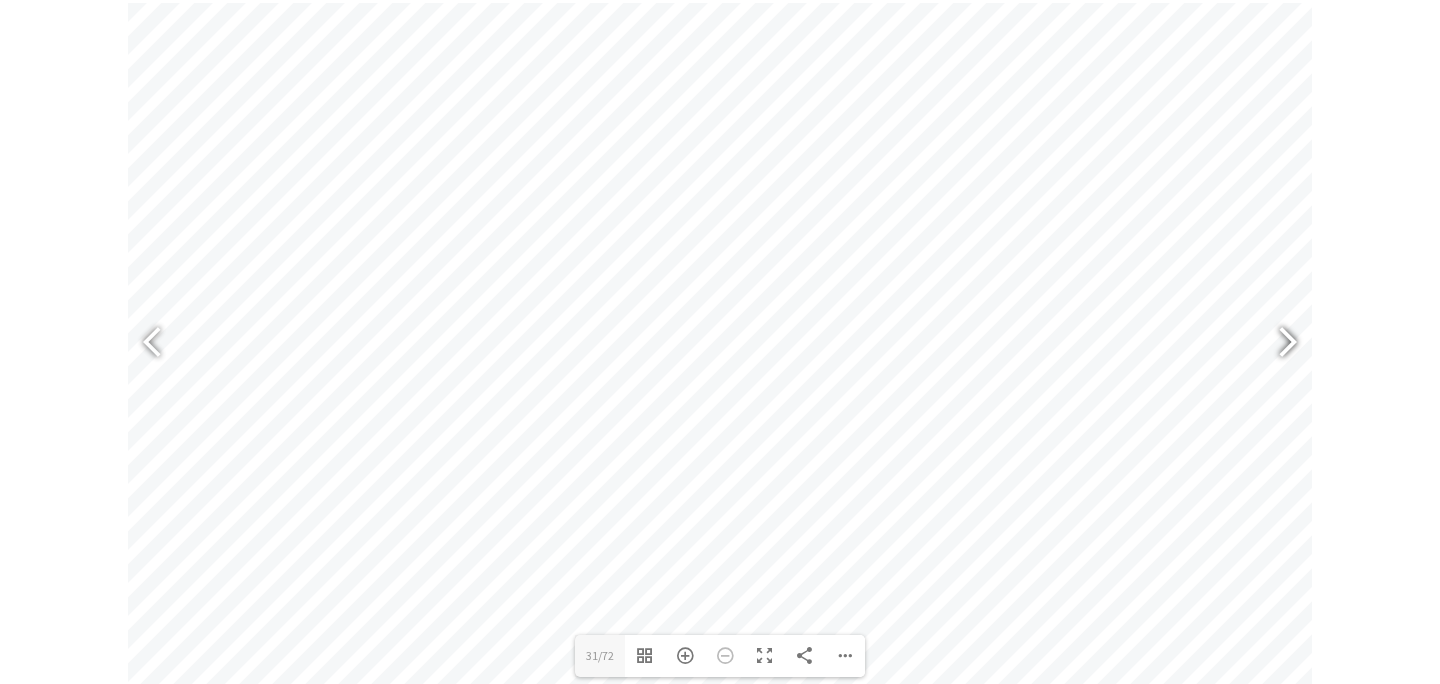 click at bounding box center [1279, 344] 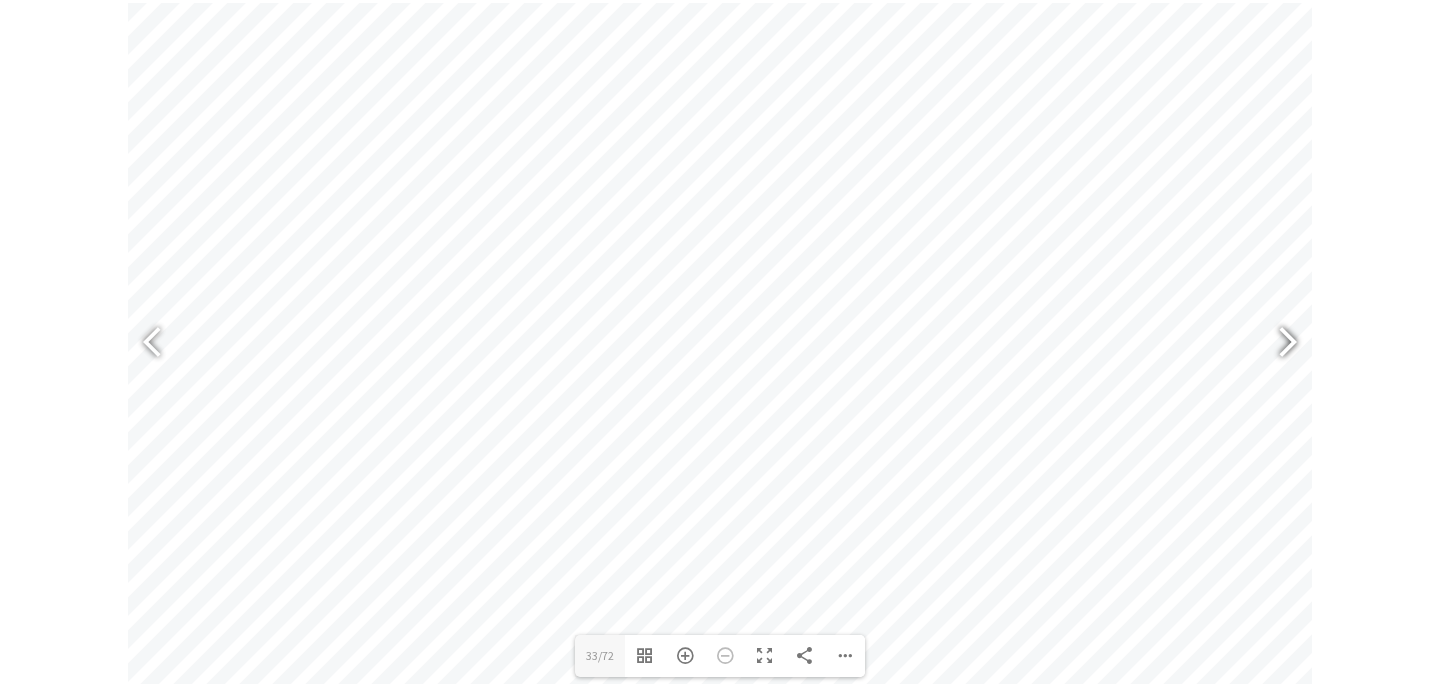 click at bounding box center (1279, 344) 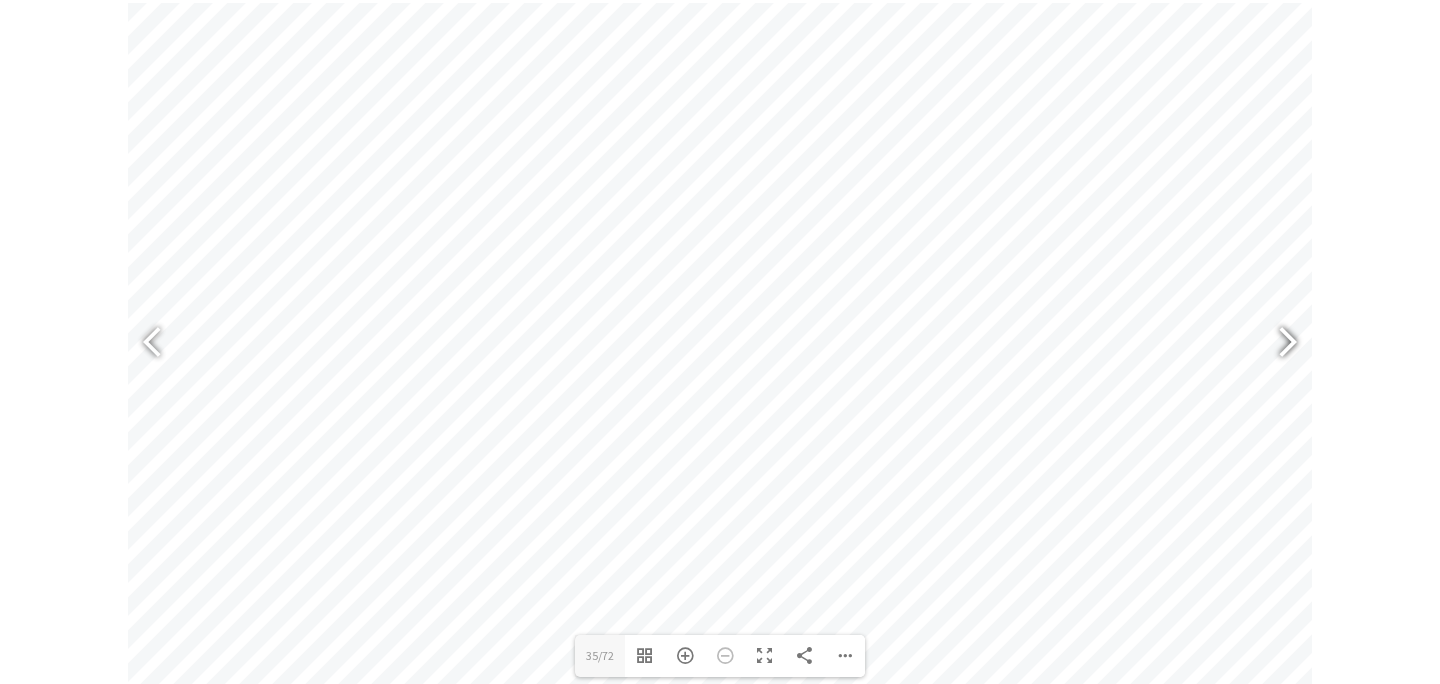 click at bounding box center [1279, 344] 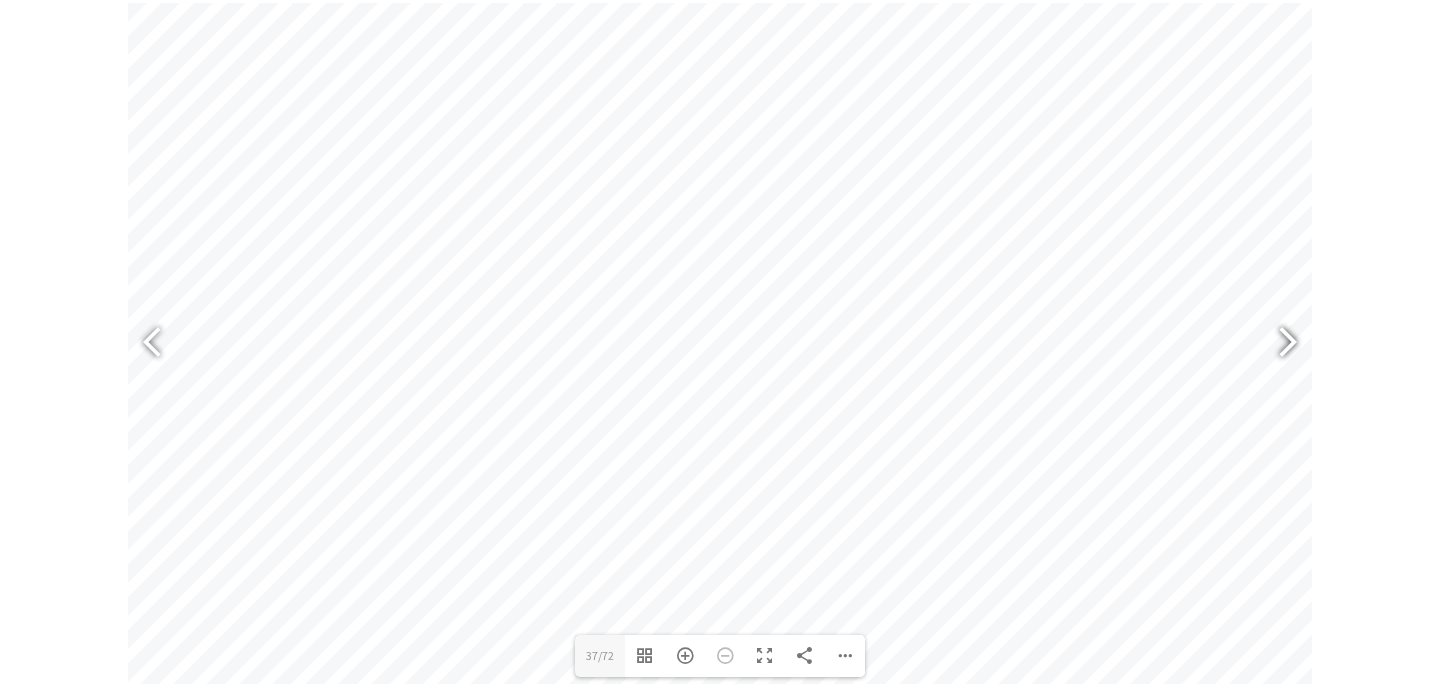 click at bounding box center [1279, 344] 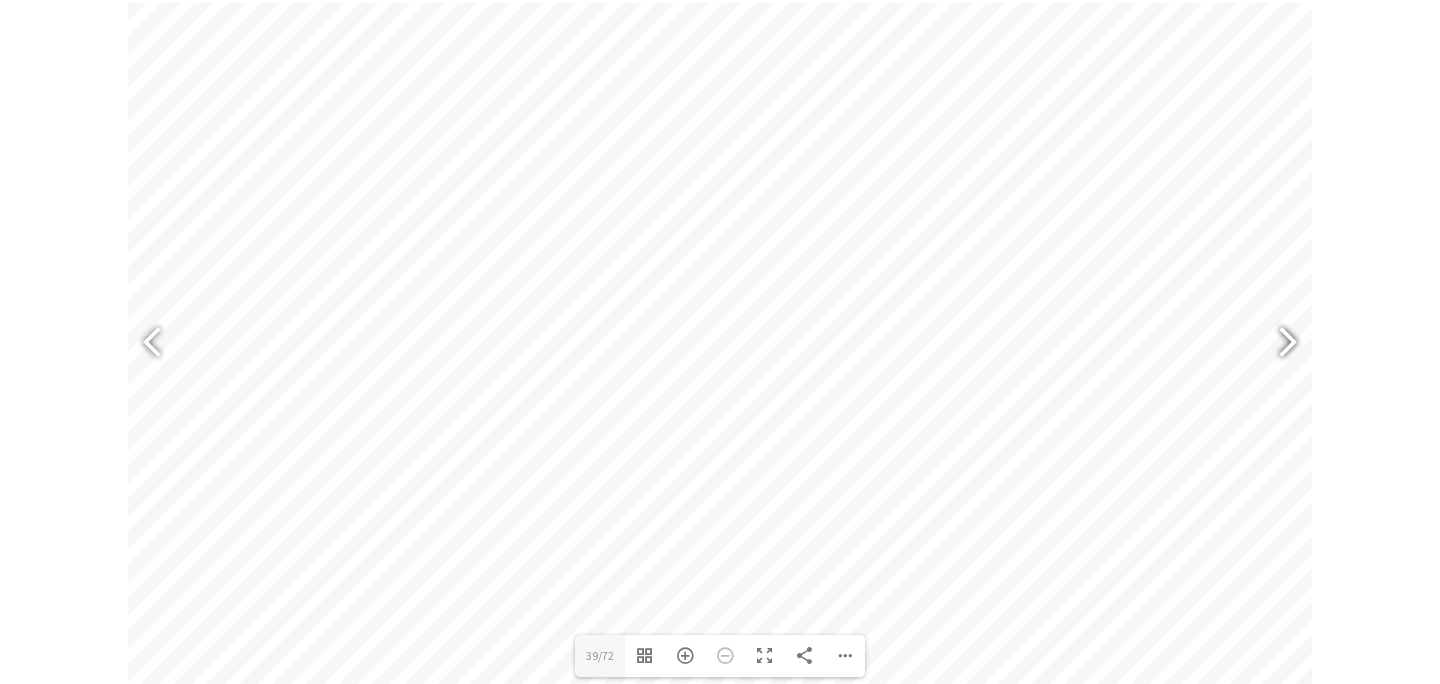 click at bounding box center (1279, 344) 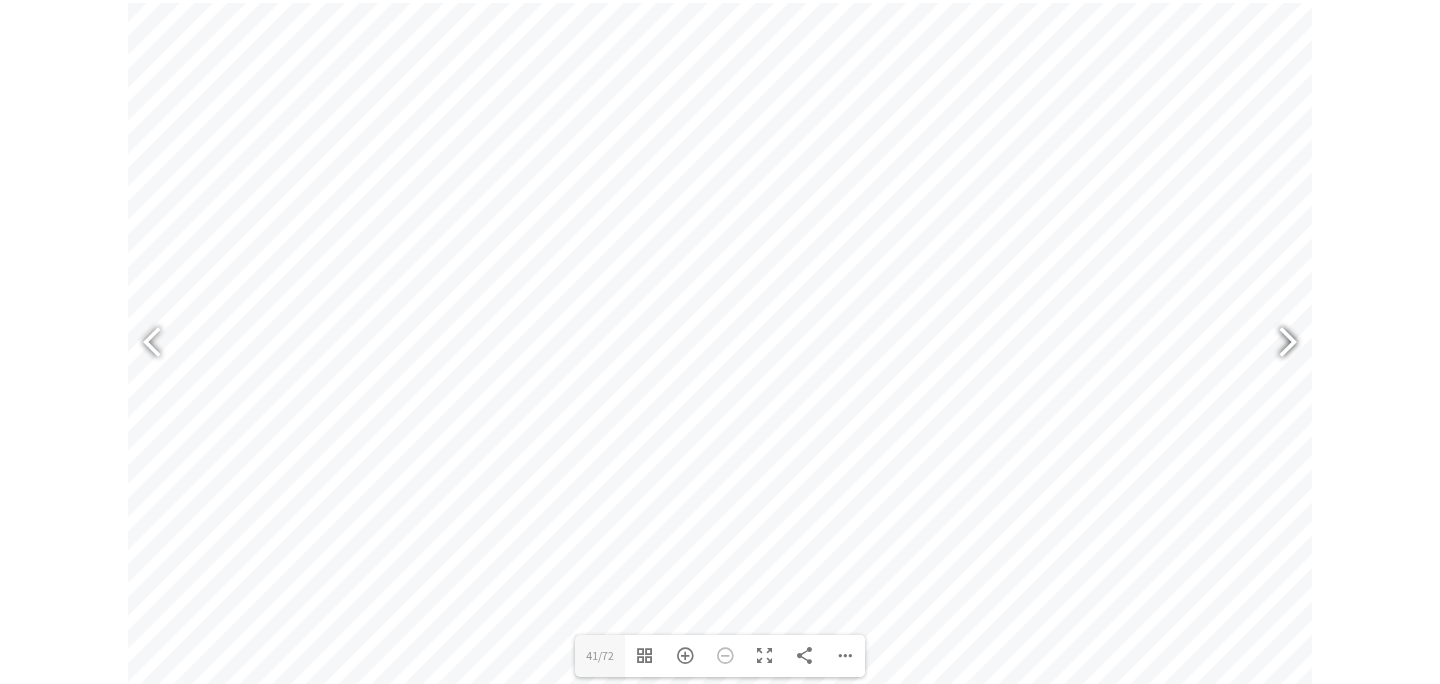 click at bounding box center (1279, 344) 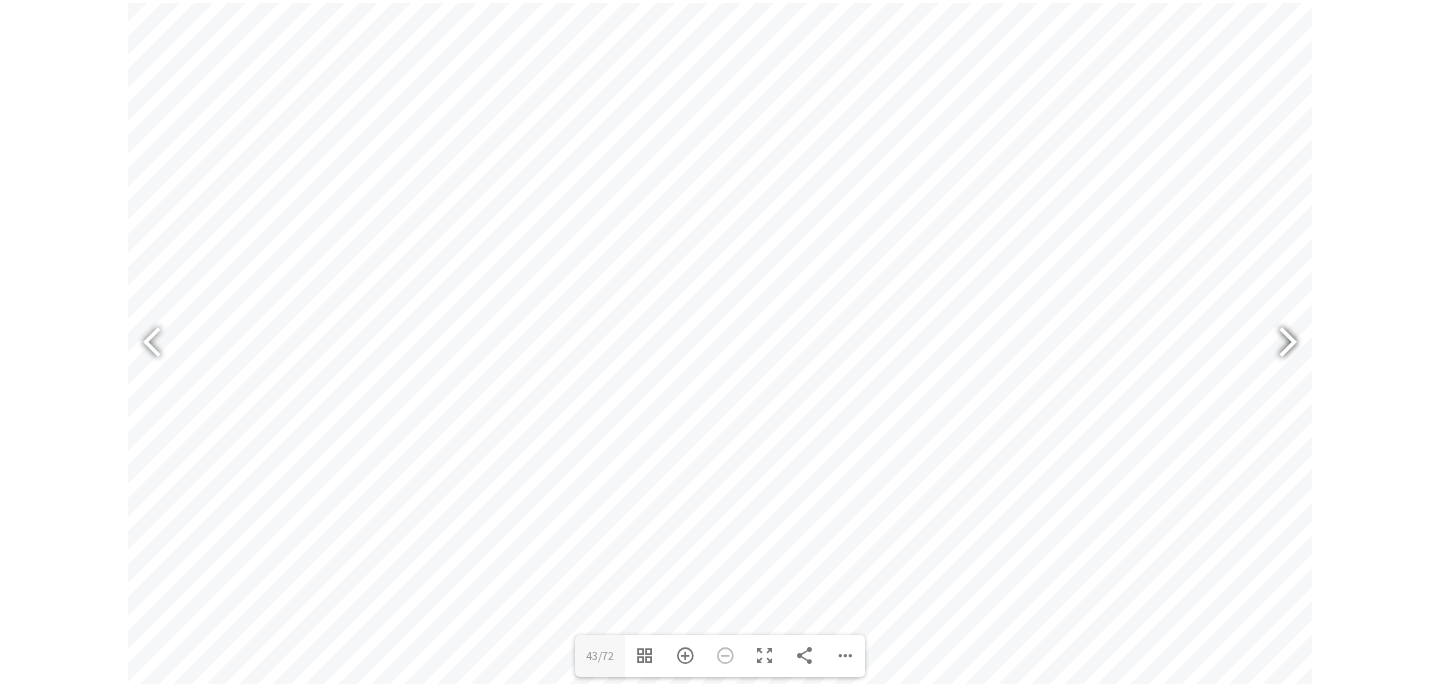 click at bounding box center [1279, 344] 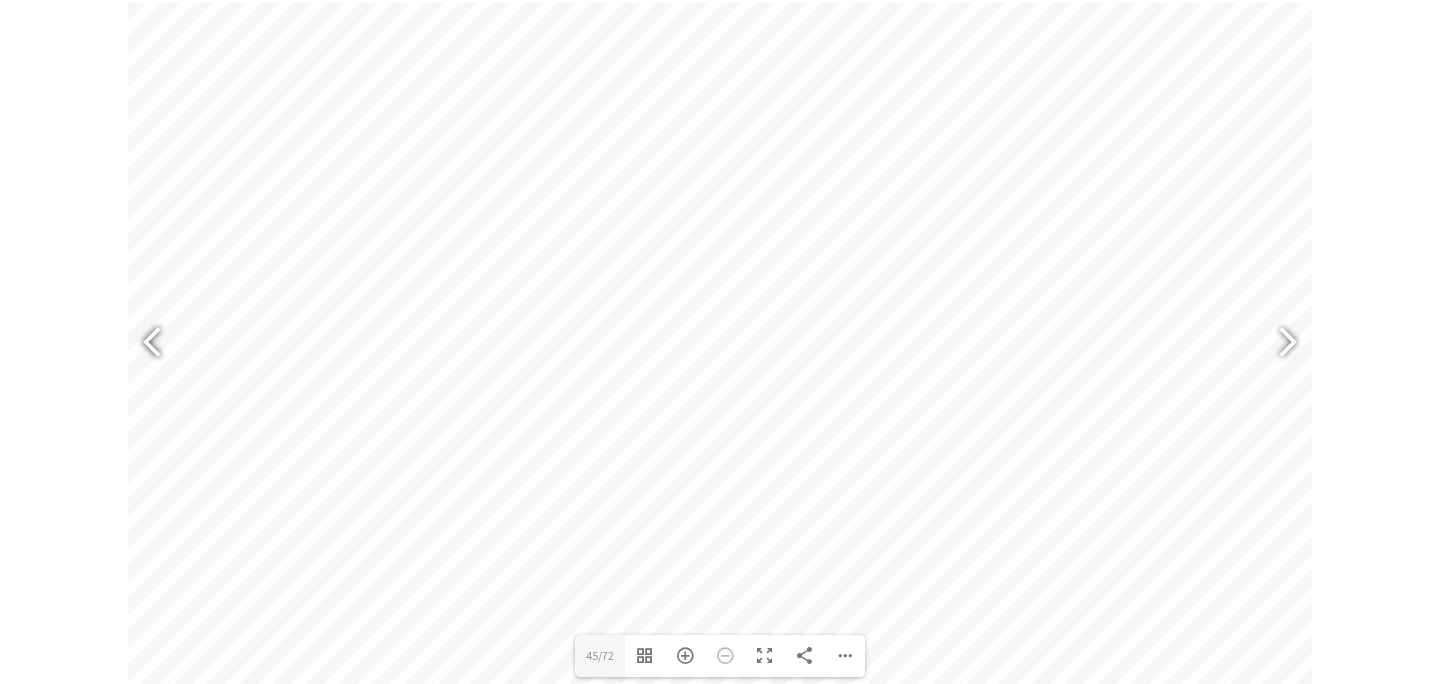click at bounding box center (161, 344) 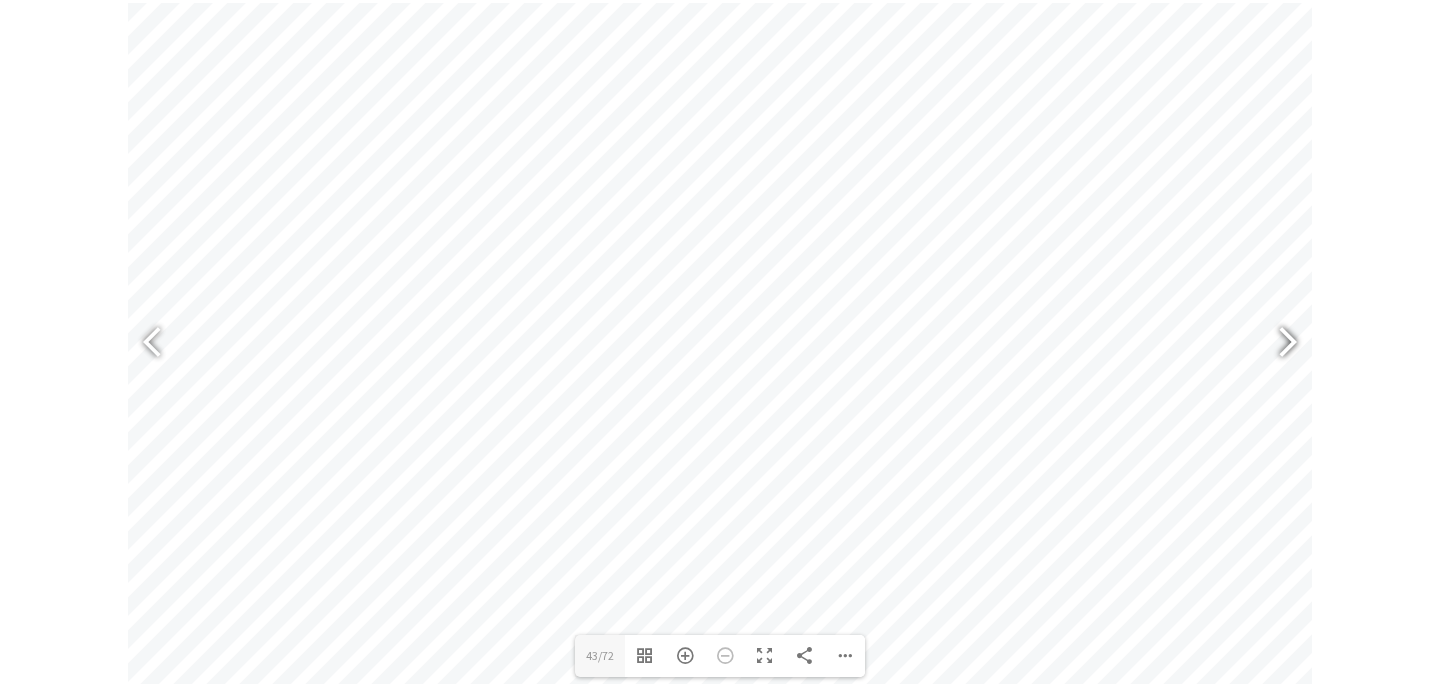click at bounding box center (1279, 344) 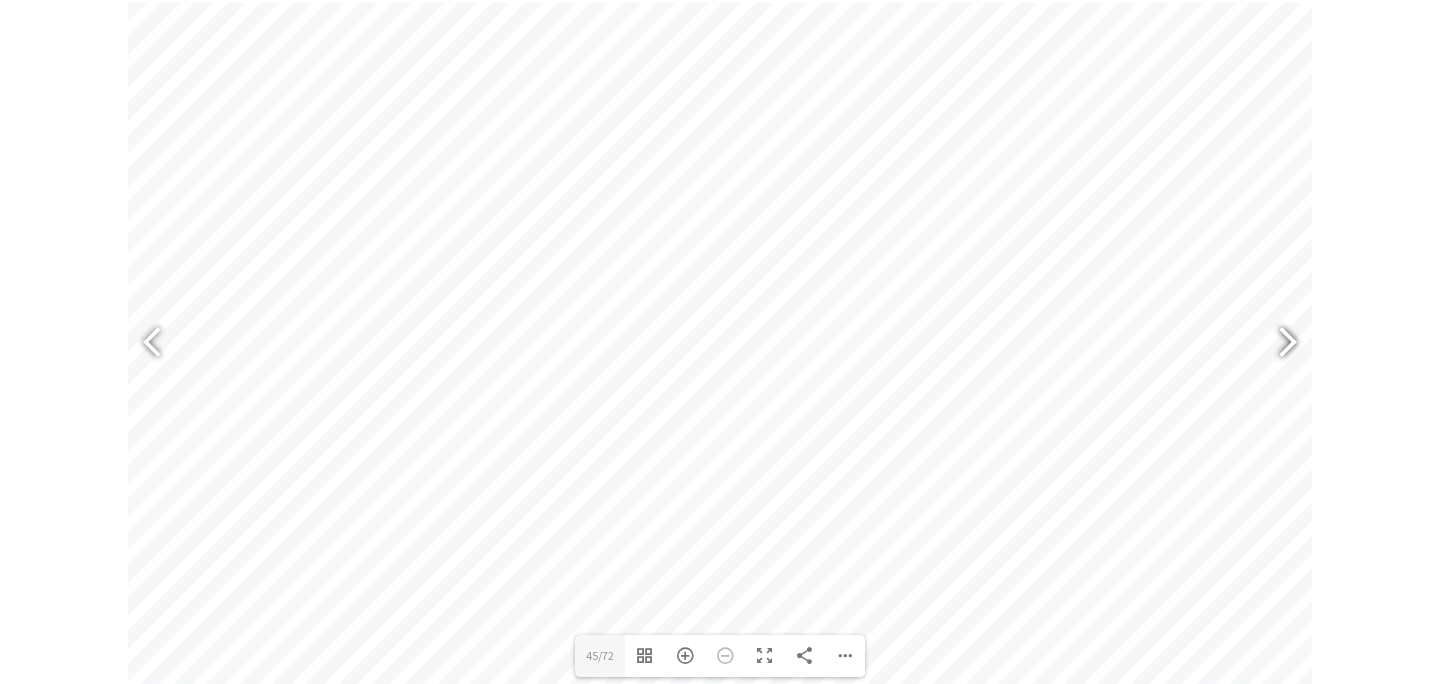 click at bounding box center [1279, 344] 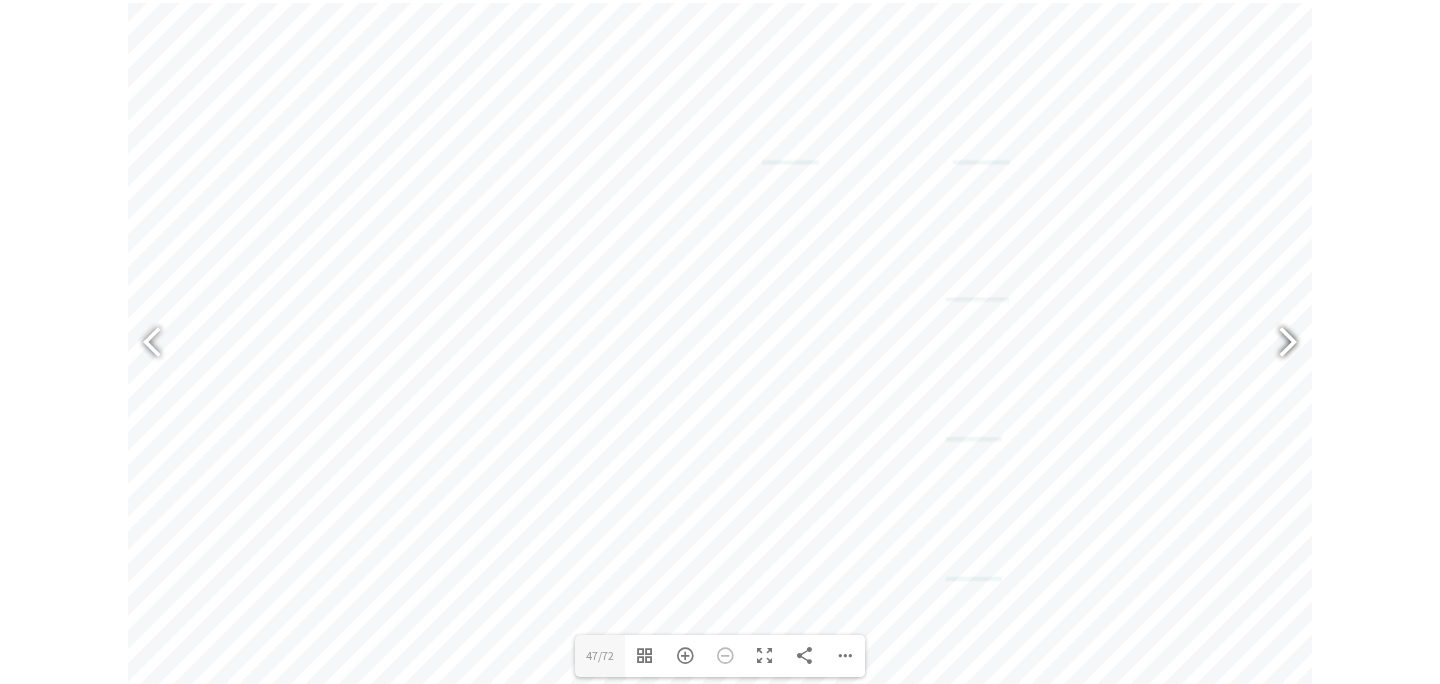 click at bounding box center (1279, 344) 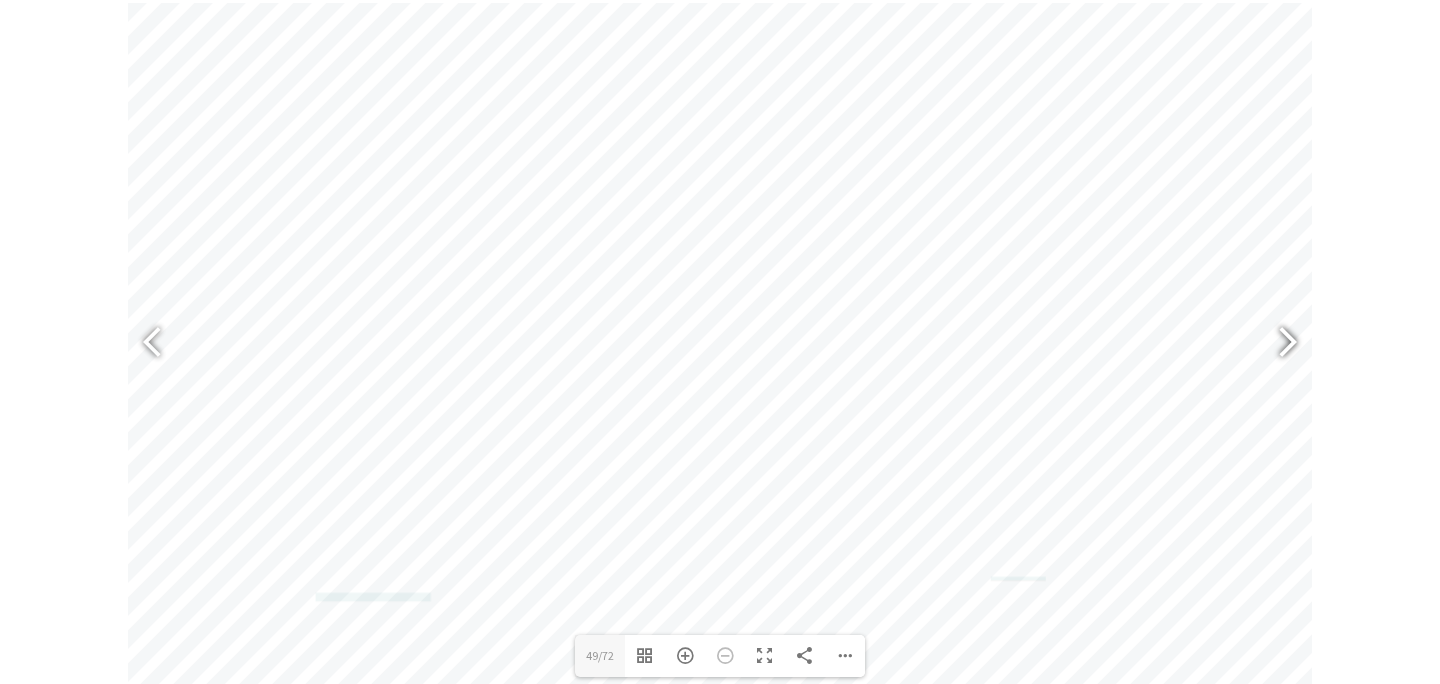 click at bounding box center (1279, 344) 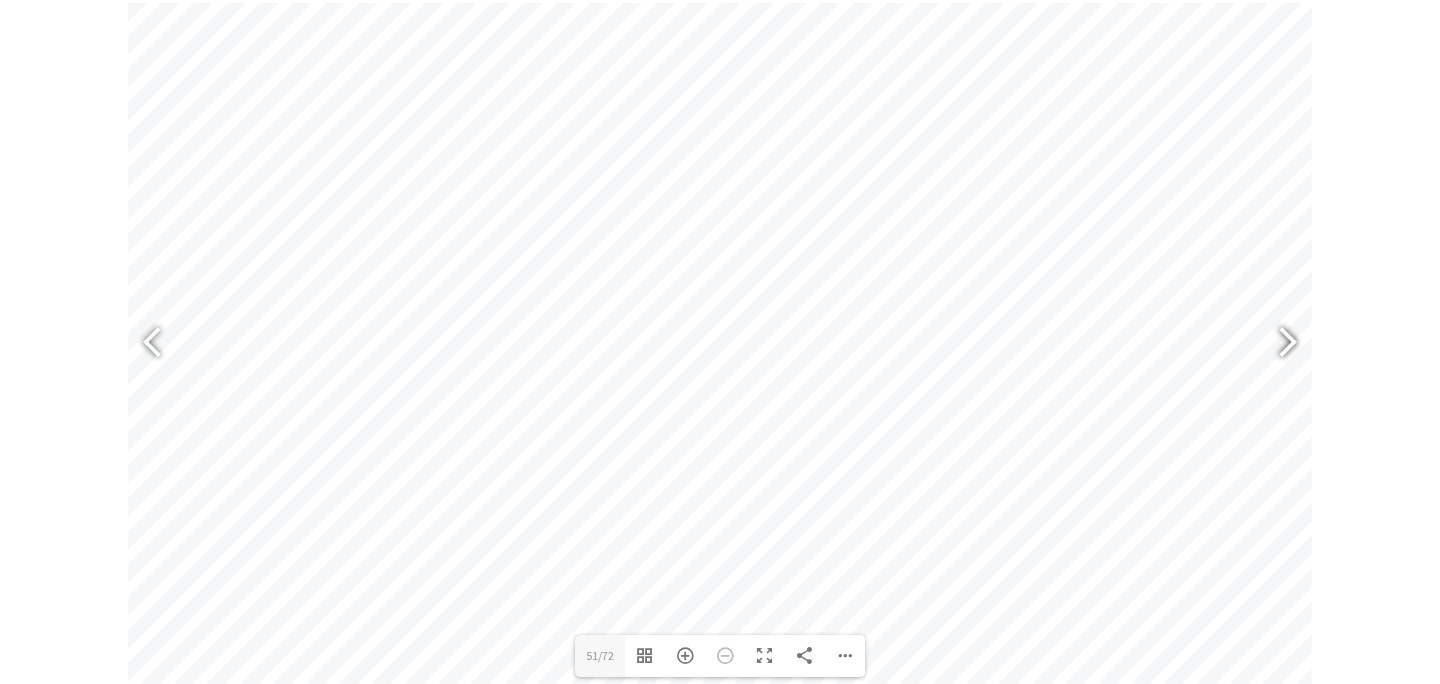 click on "book@[EMAIL_DOMAIN] holiday@[EMAIL_DOMAIN] stay@[EMAIL_DOMAIN] book@[EMAIL_DOMAIN] info@[EMAIL_DOMAIN] www.sebelkiama.com.au info@[EMAIL_DOMAIN] holidays@[EMAIL_DOMAIN] events@[EMAIL_DOMAIN] events@[EMAIL_DOMAIN] kiama@[EMAIL_DOMAIN] hello@[EMAIL_DOMAIN] golf@[EMAIL_DOMAIN] Loading PDF 88% ... Close Share 51 51/72 Toggle Thumbnails Zoom In Zoom Out Toggle Fullscreen Share Download PDF File Single Page Mode Goto First Page Goto Last Page Turn on/off Sound" at bounding box center (720, 345) 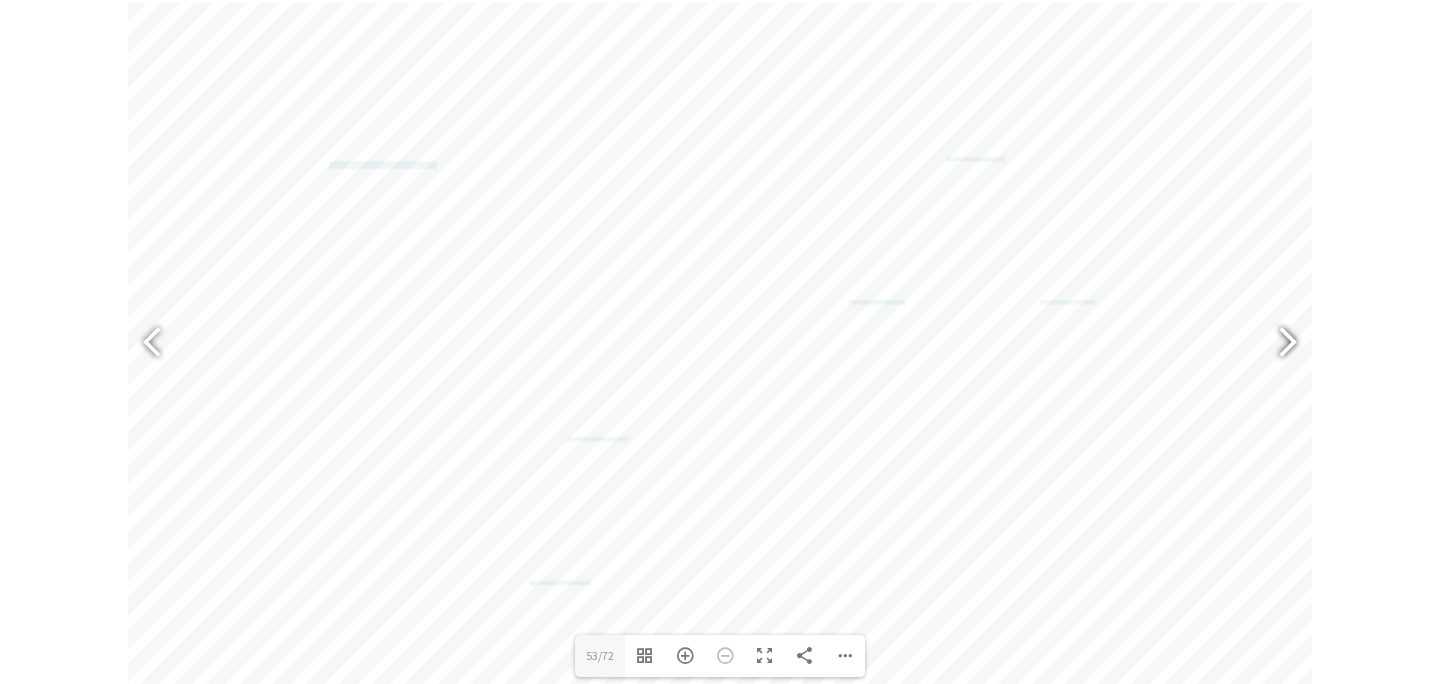 click at bounding box center [1279, 344] 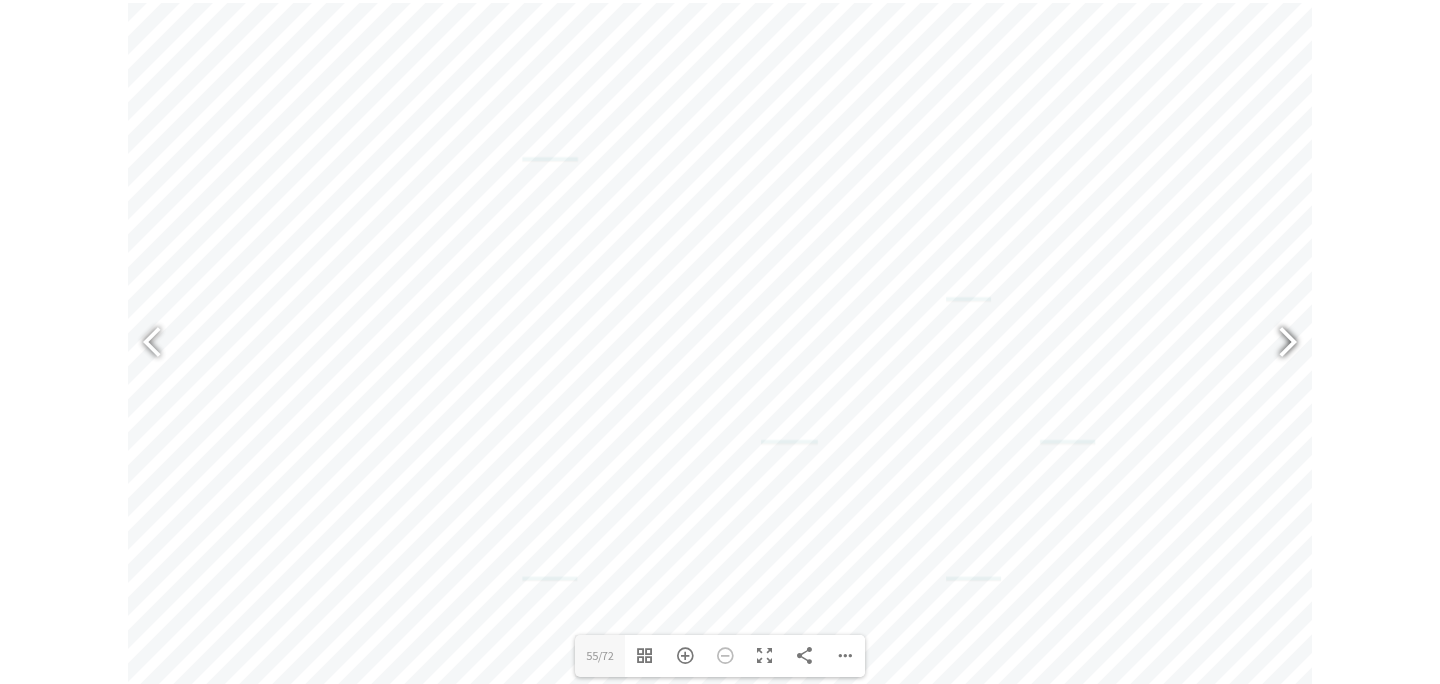 click at bounding box center [1279, 344] 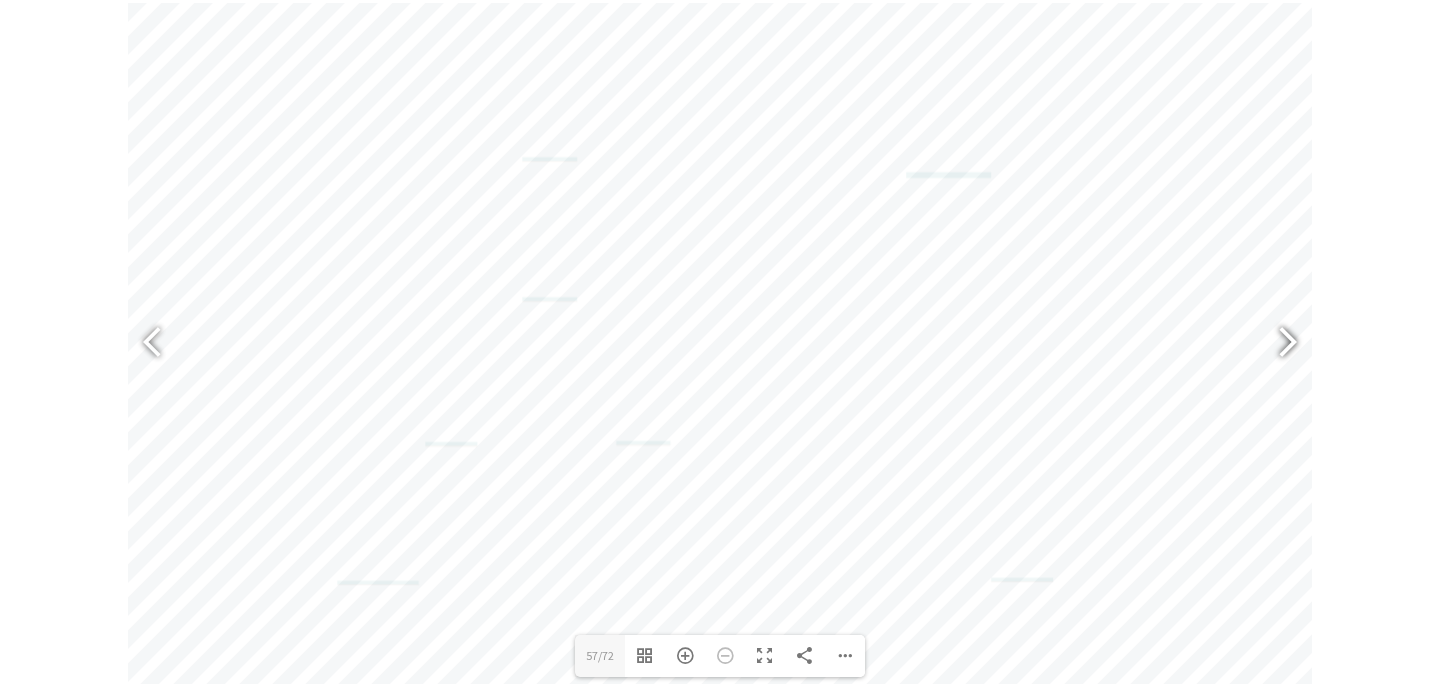 click at bounding box center [1279, 344] 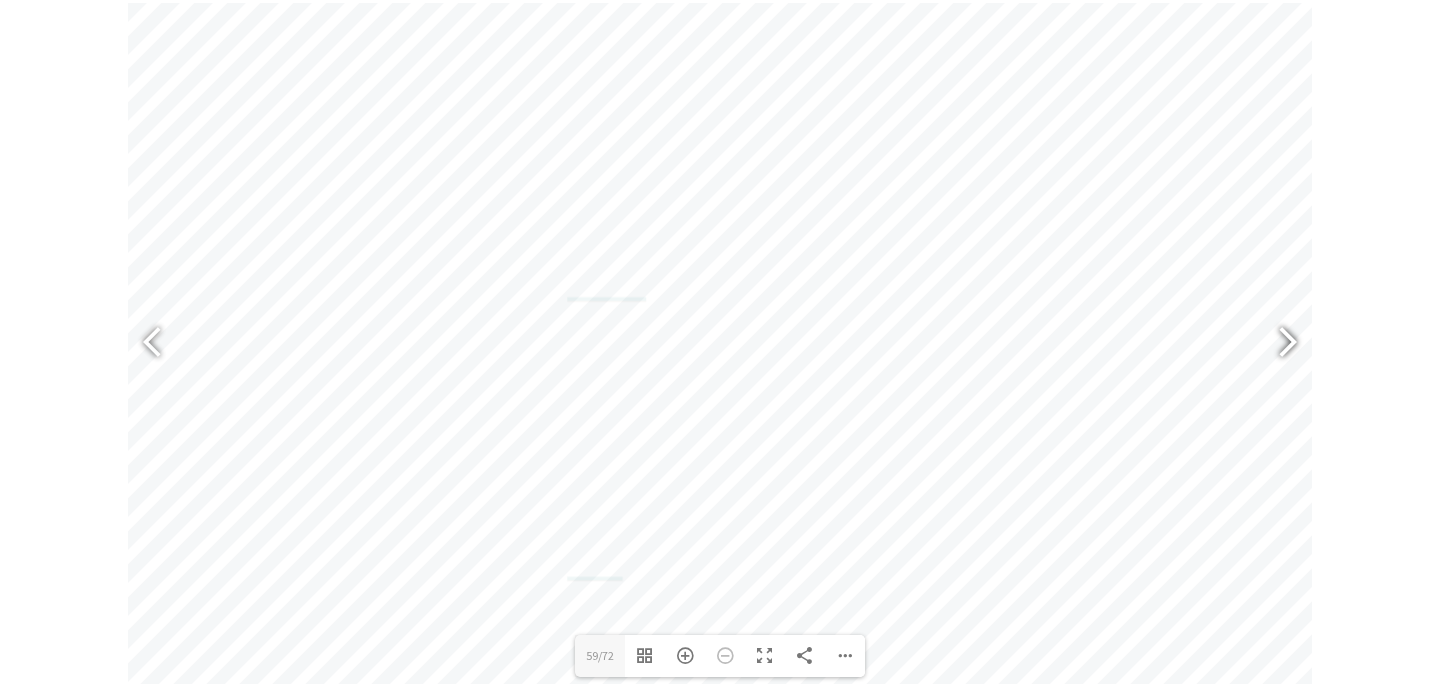 click at bounding box center [1279, 344] 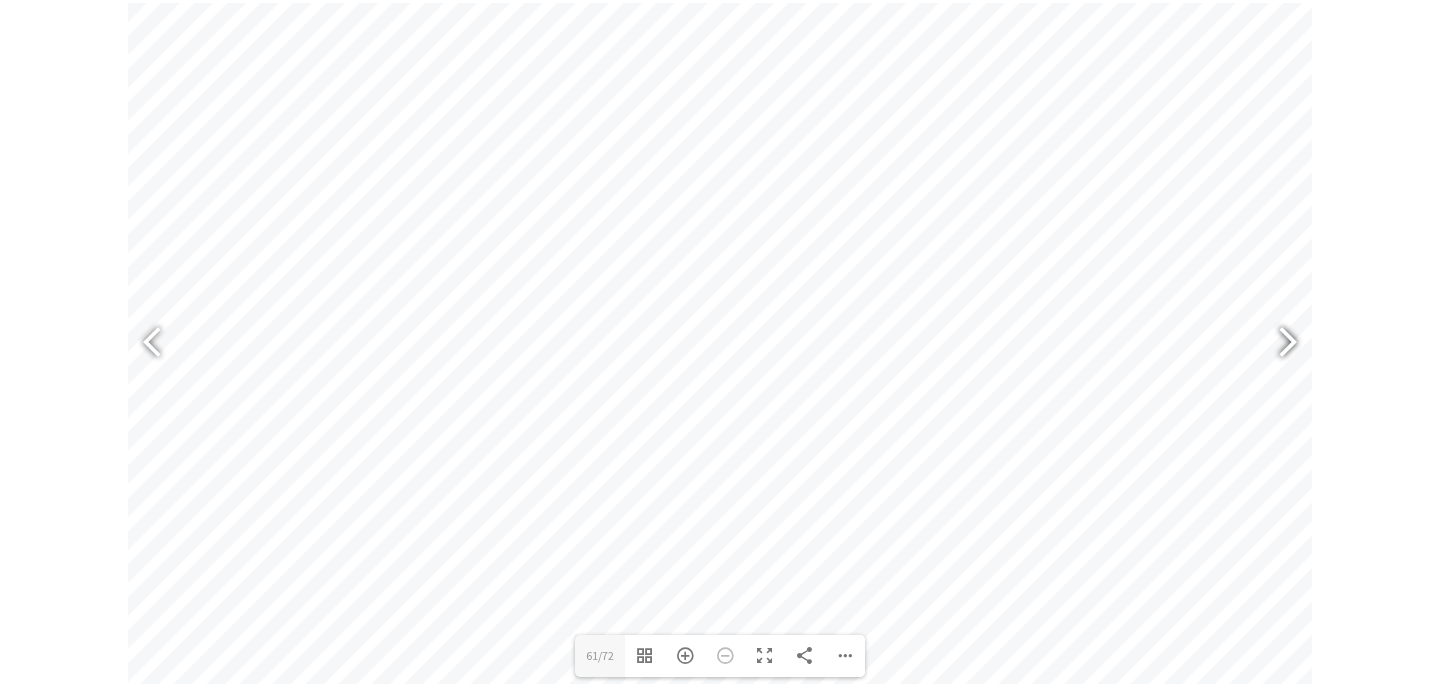 click at bounding box center (1279, 344) 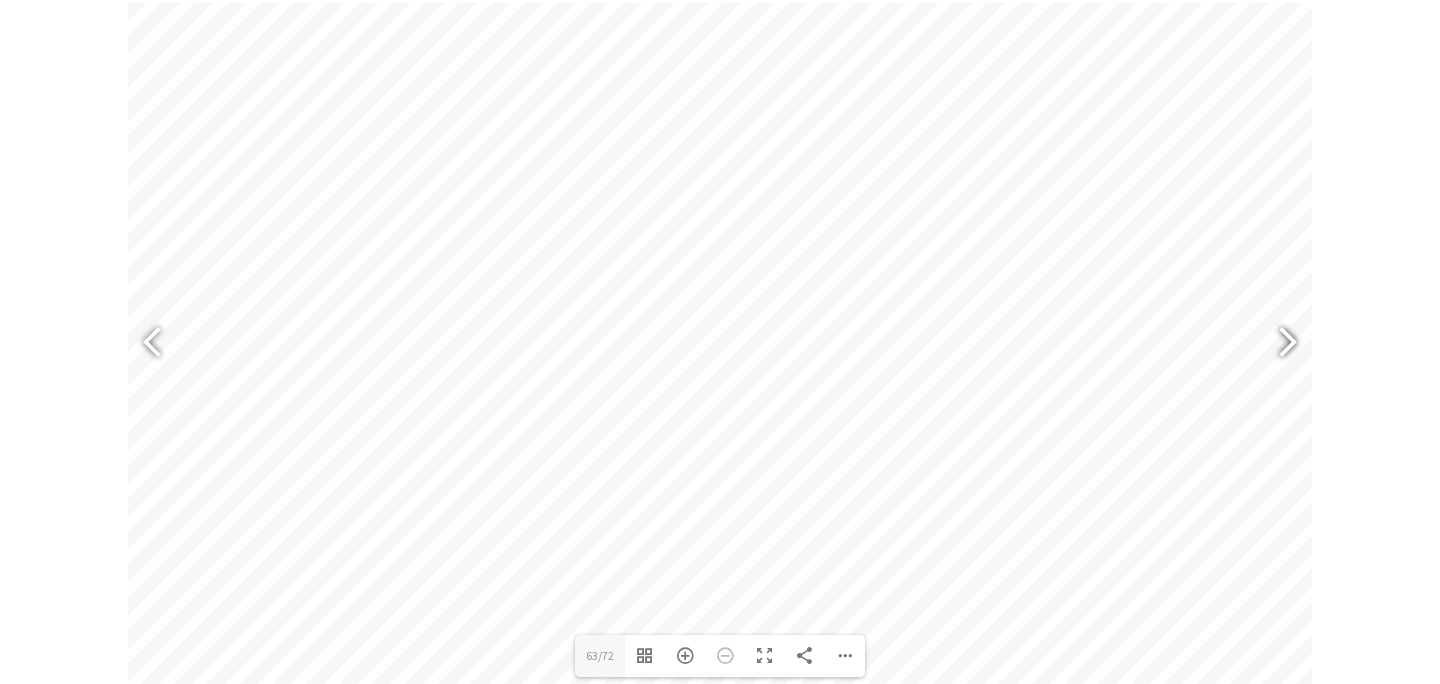 click at bounding box center [1279, 344] 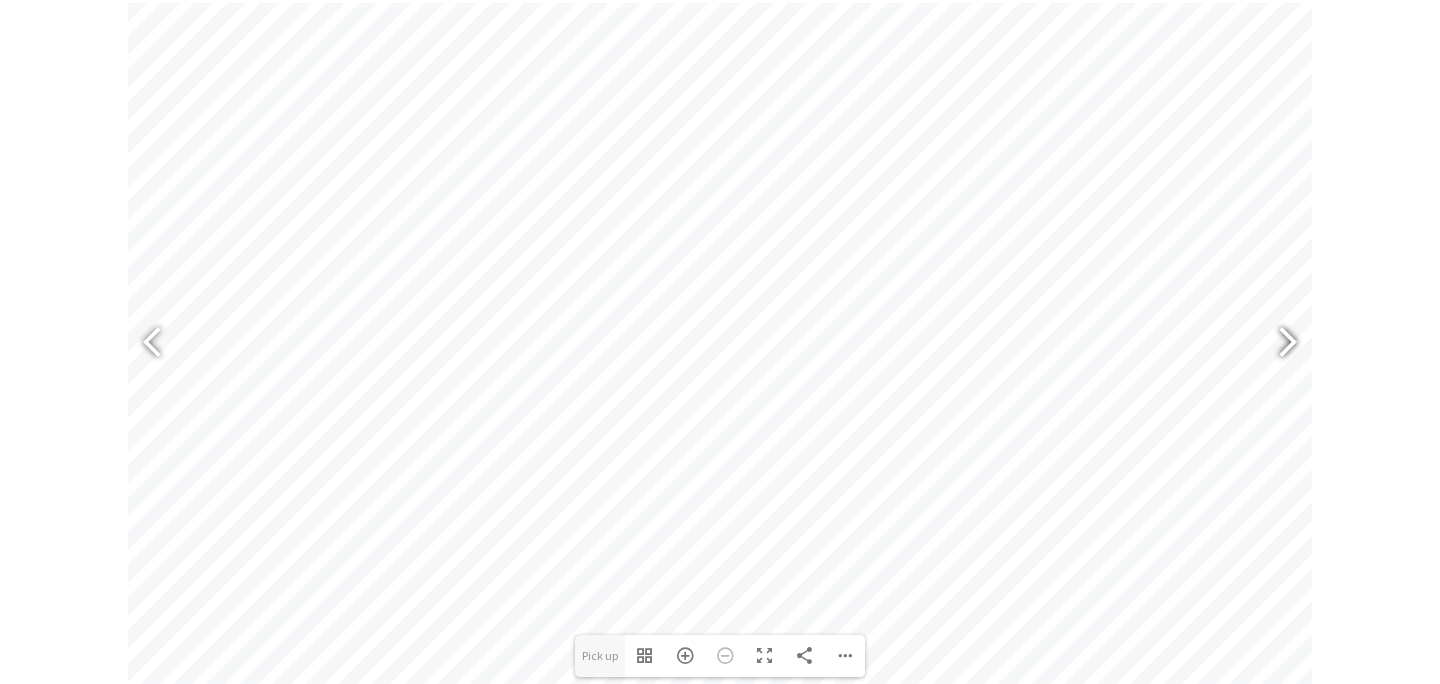 click at bounding box center (1279, 344) 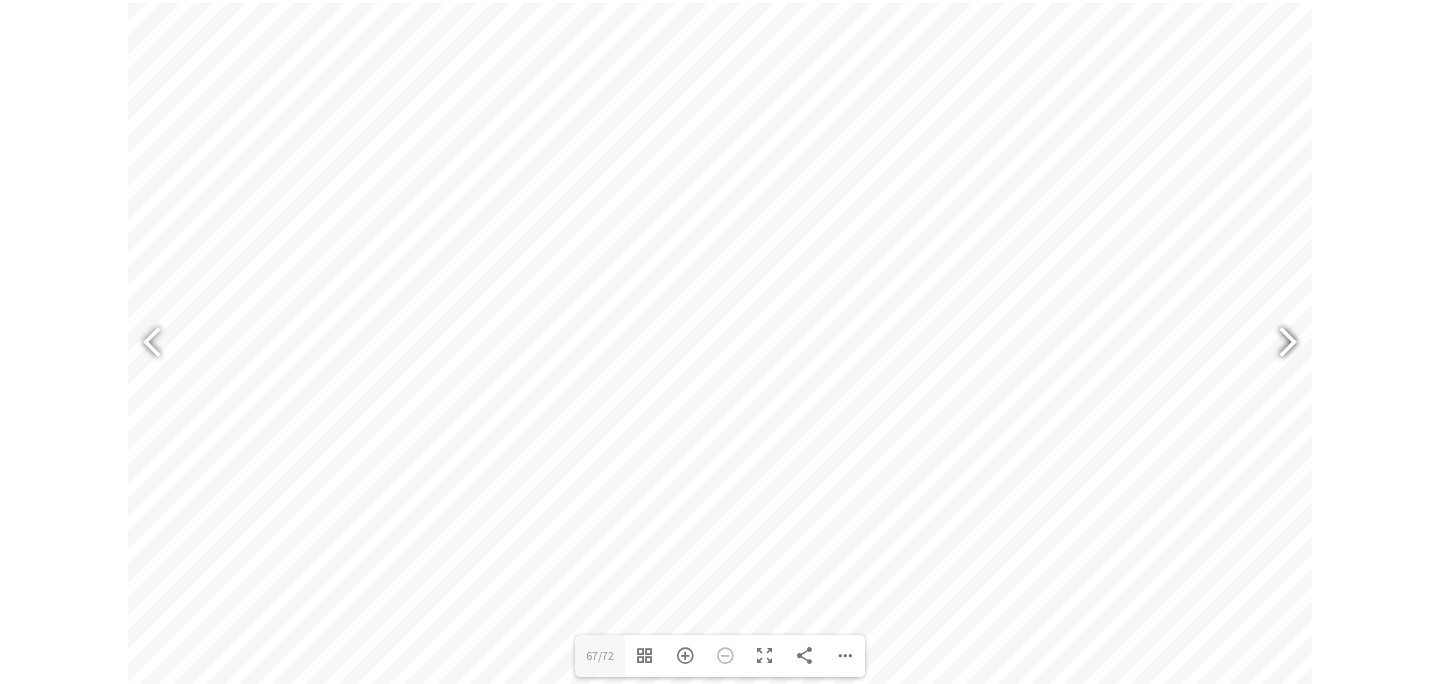 click at bounding box center [1279, 344] 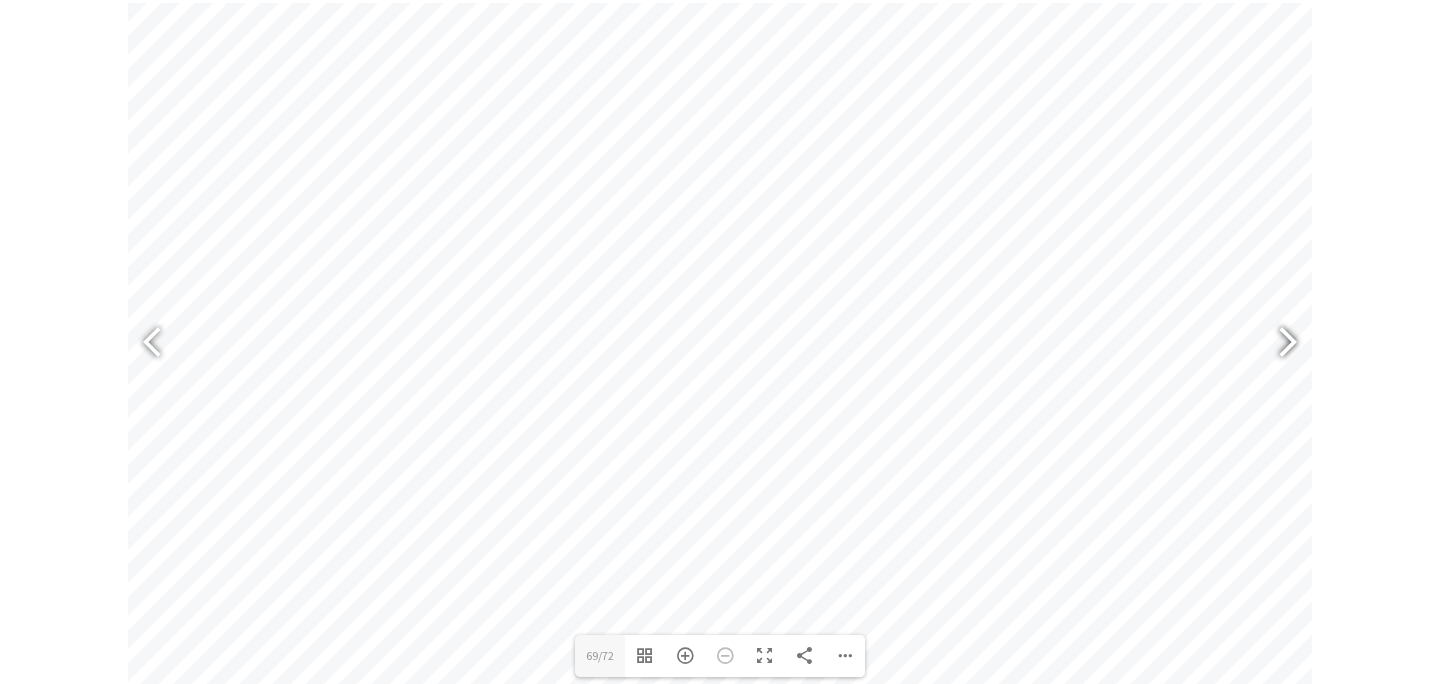 click at bounding box center (1279, 344) 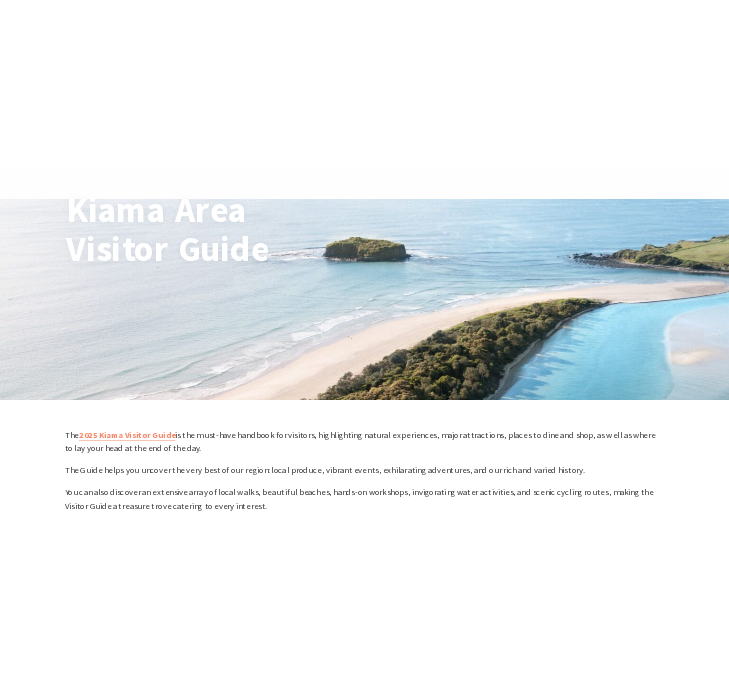 scroll, scrollTop: 0, scrollLeft: 0, axis: both 